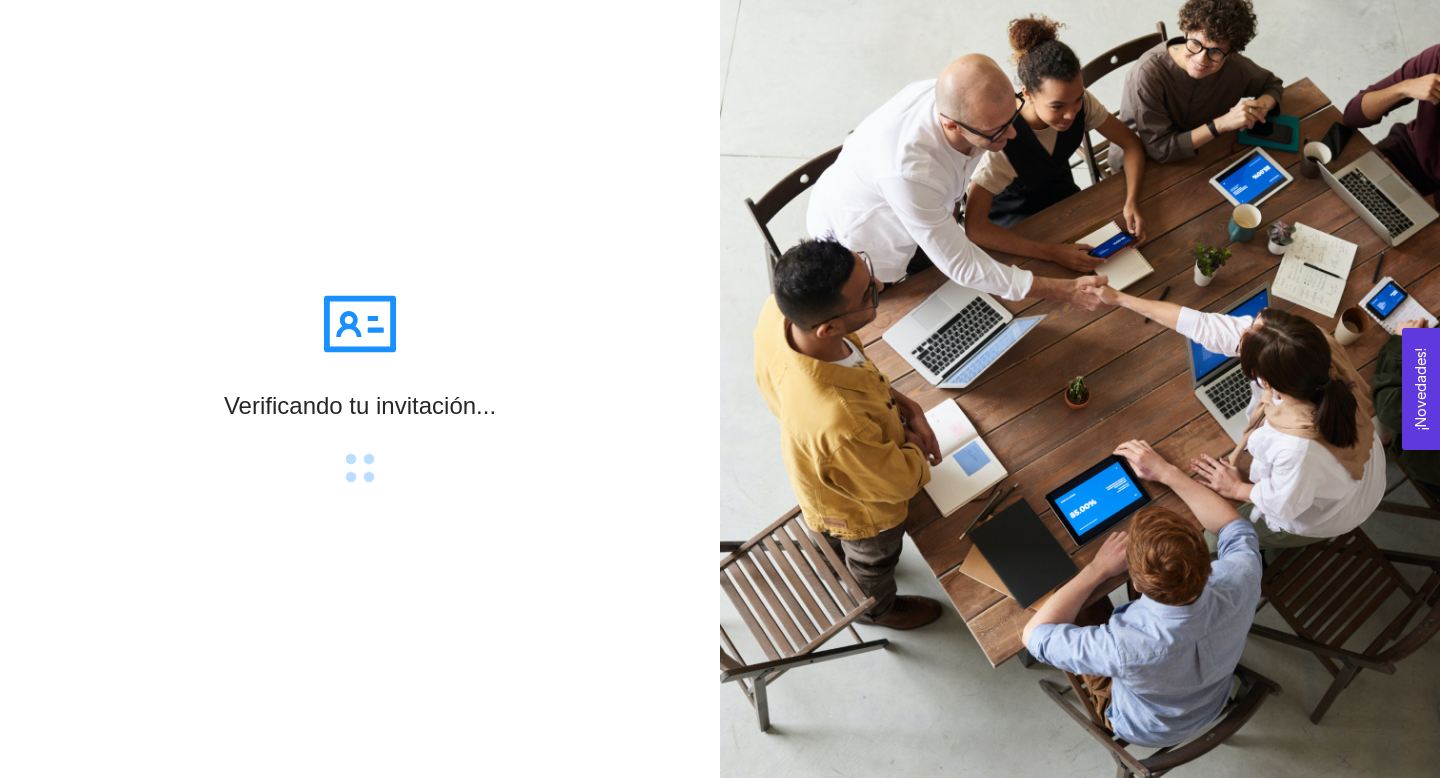 scroll, scrollTop: 0, scrollLeft: 0, axis: both 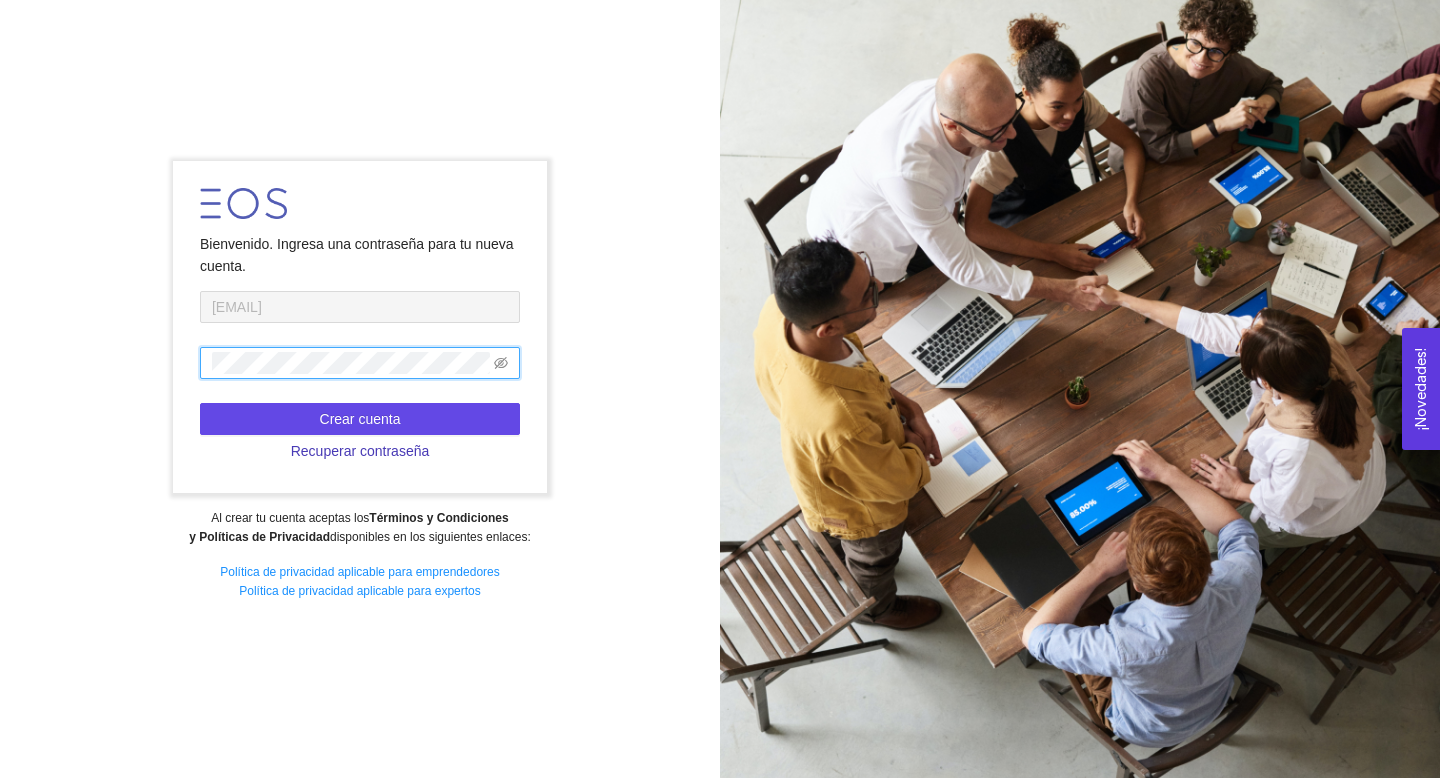 click on "Recuperar contraseña" at bounding box center (360, 451) 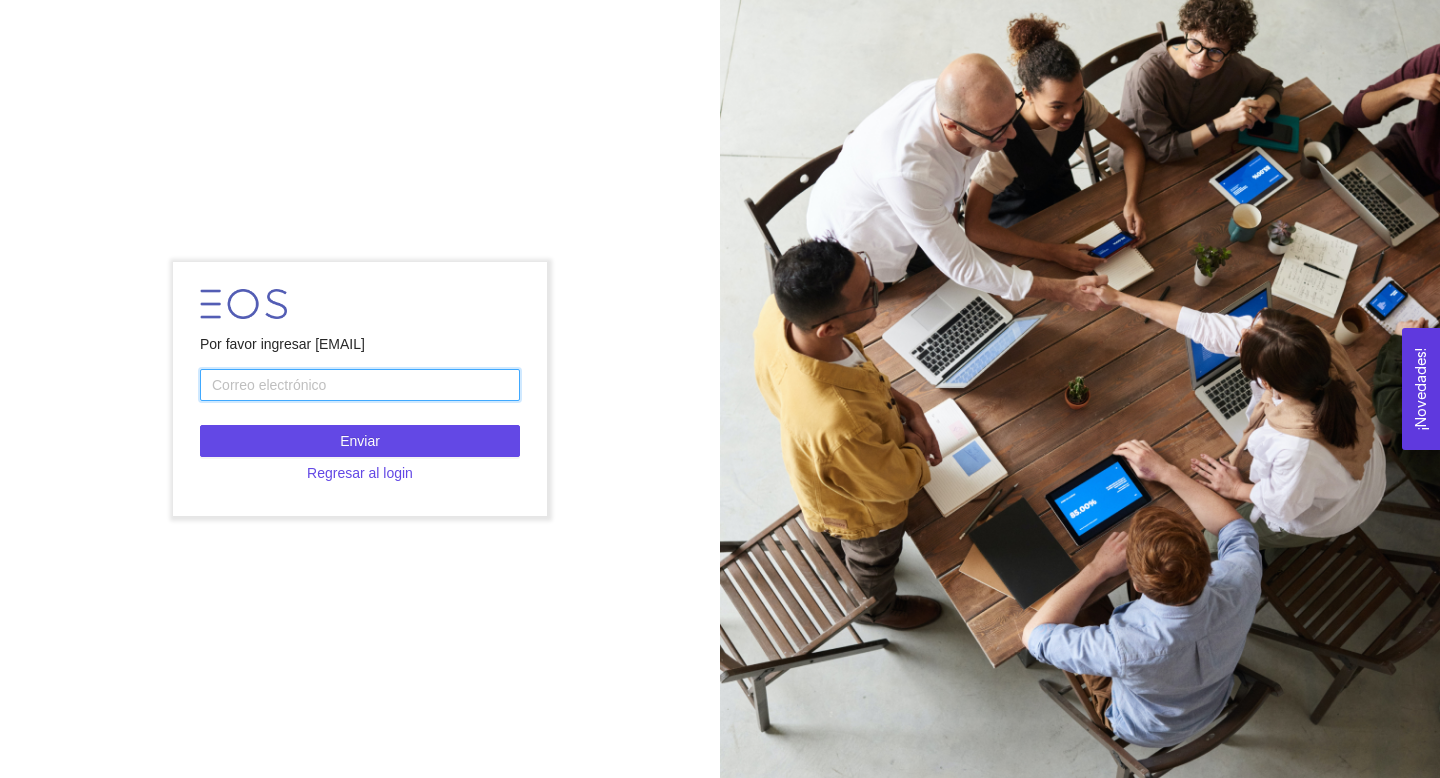 click at bounding box center [360, 385] 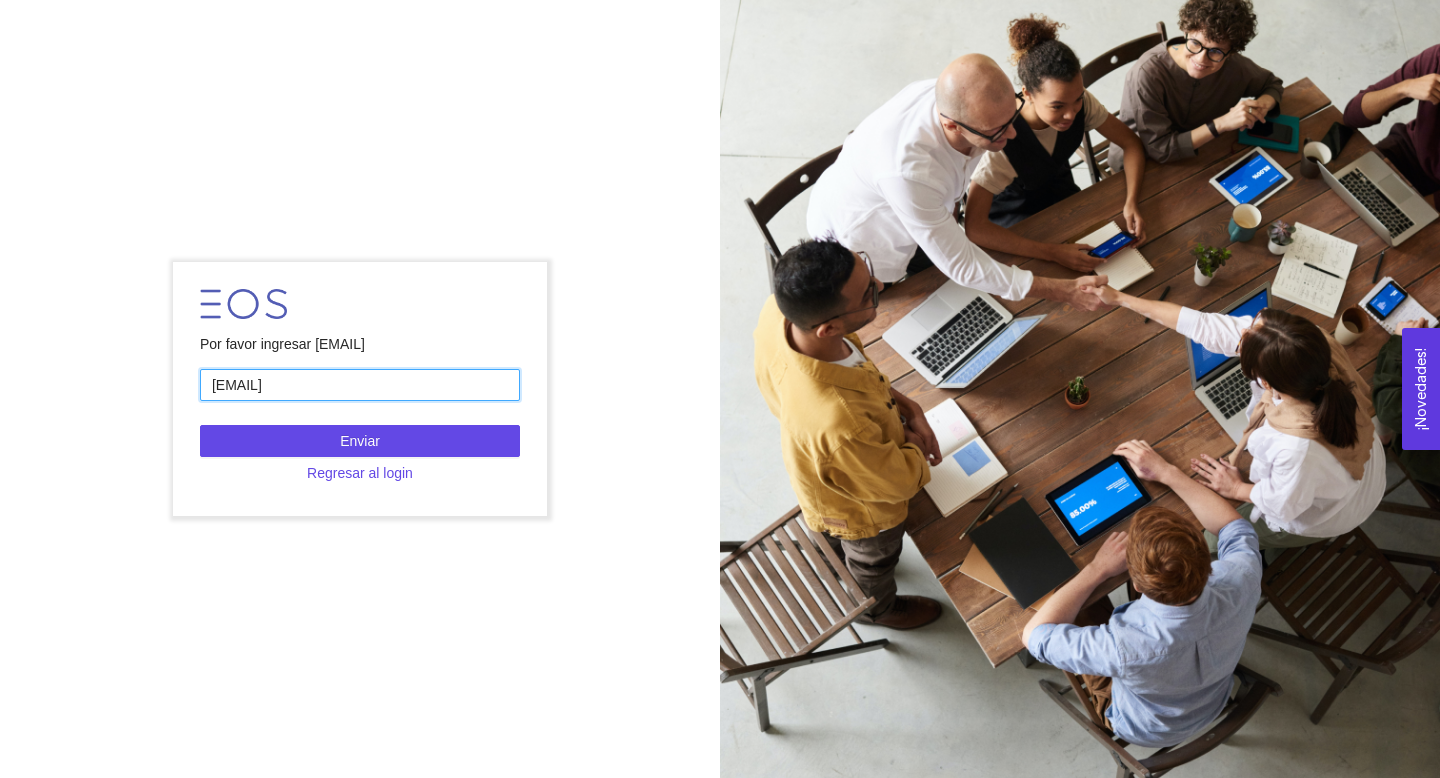 click on "[EMAIL]" at bounding box center [360, 385] 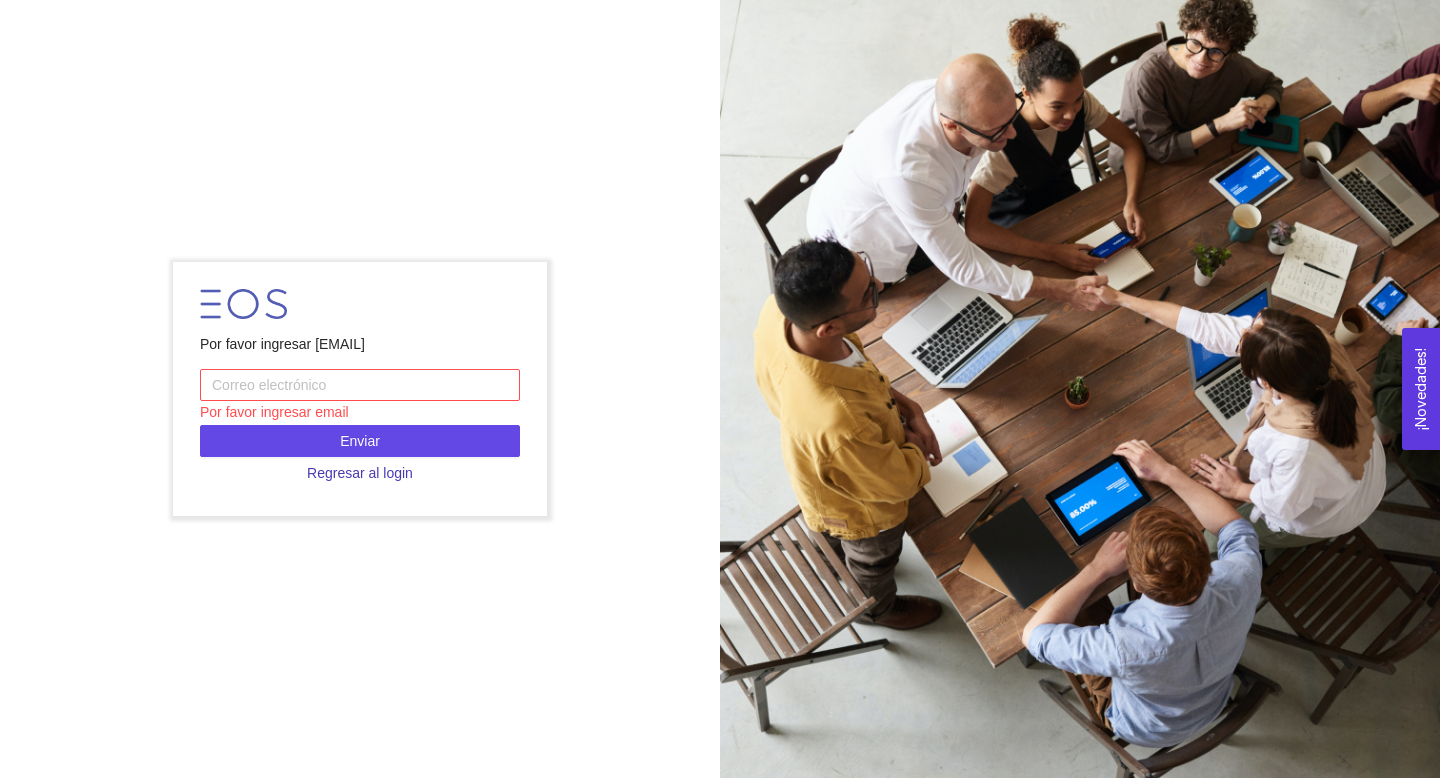click on "Regresar al login" at bounding box center (360, 473) 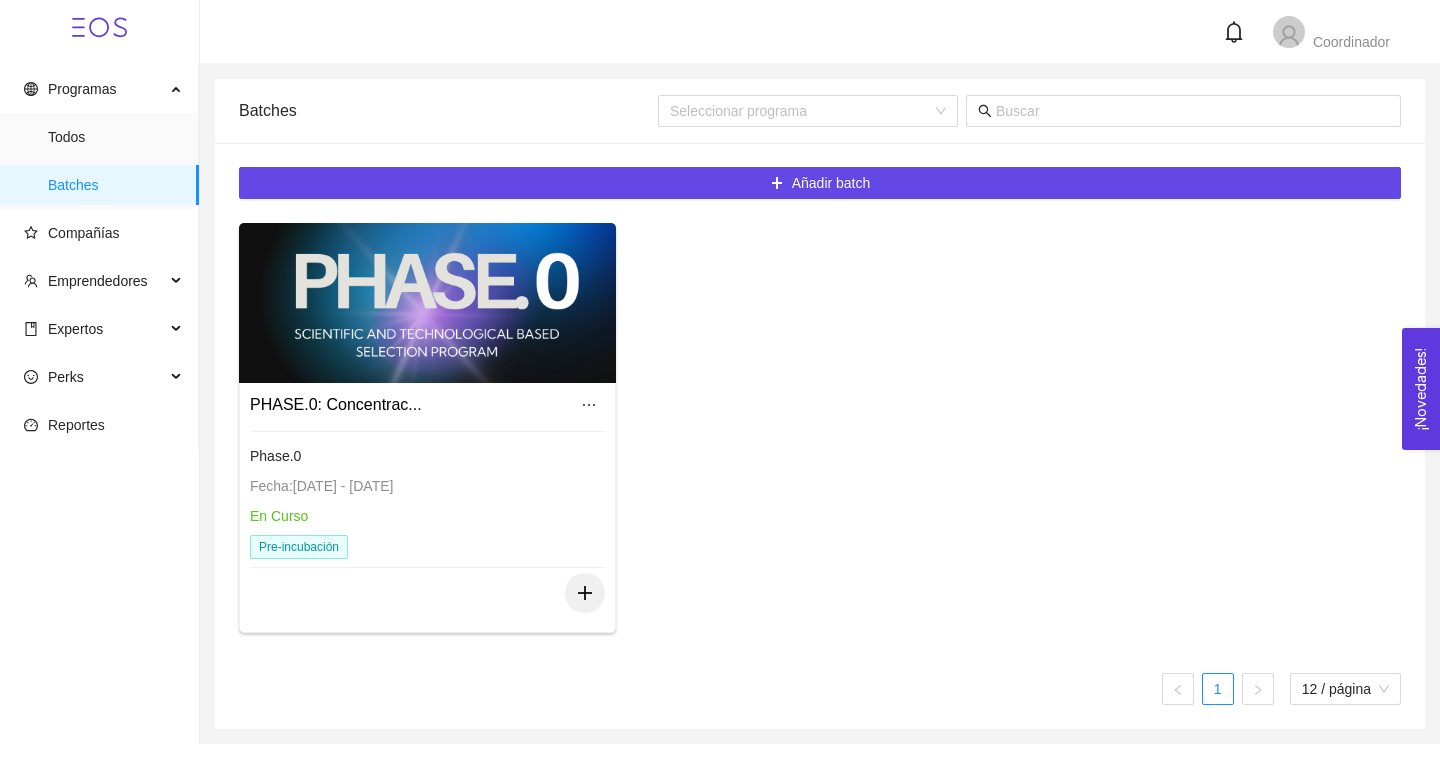 click at bounding box center (427, 303) 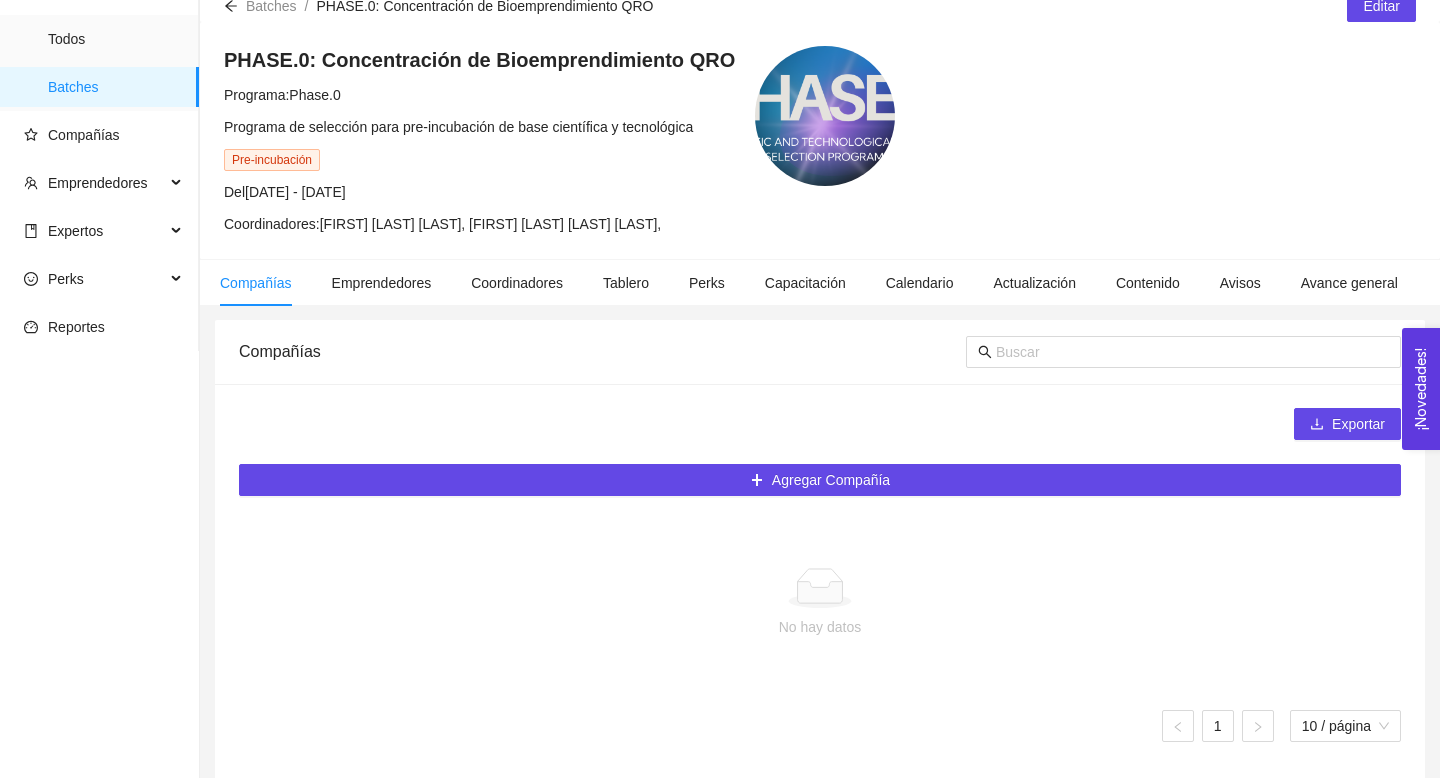 scroll, scrollTop: 139, scrollLeft: 0, axis: vertical 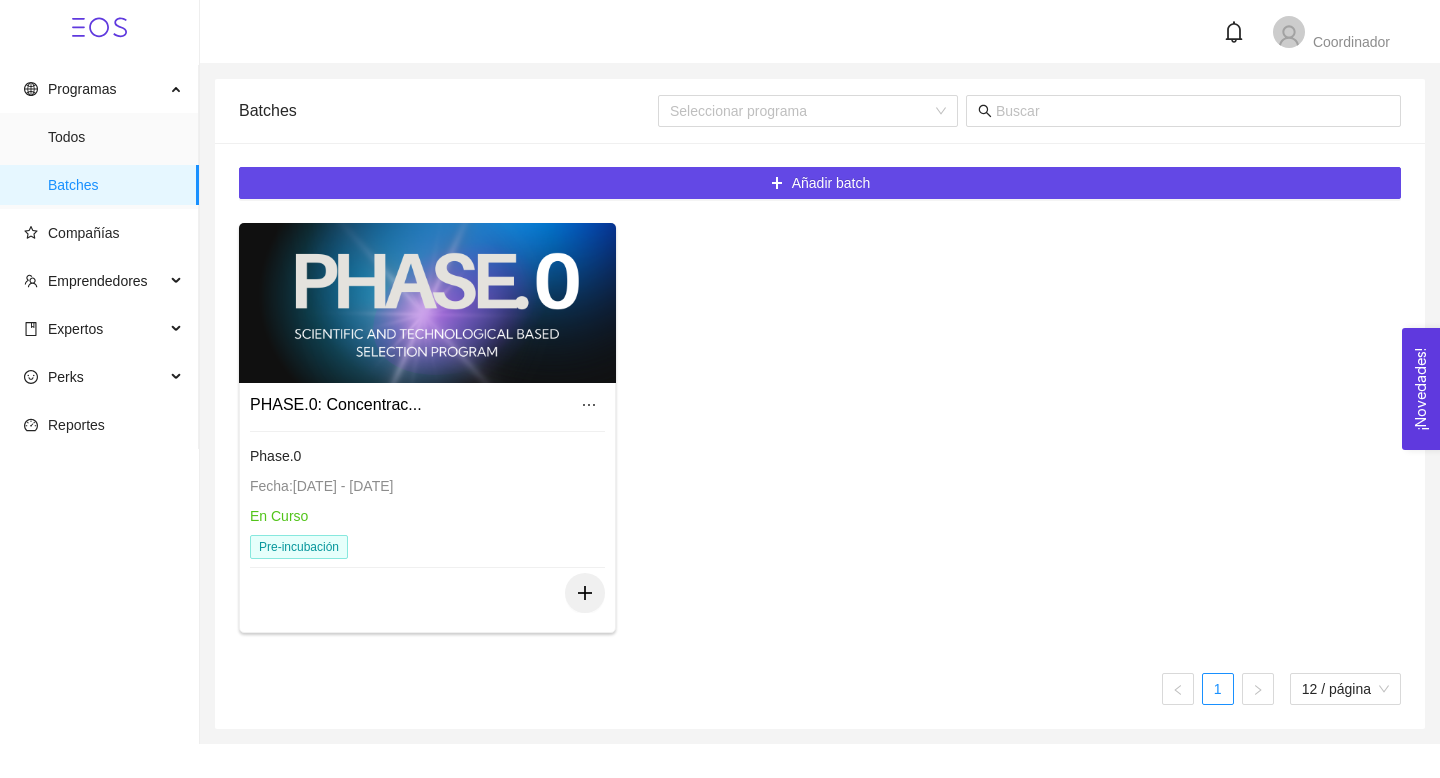 click at bounding box center [427, 303] 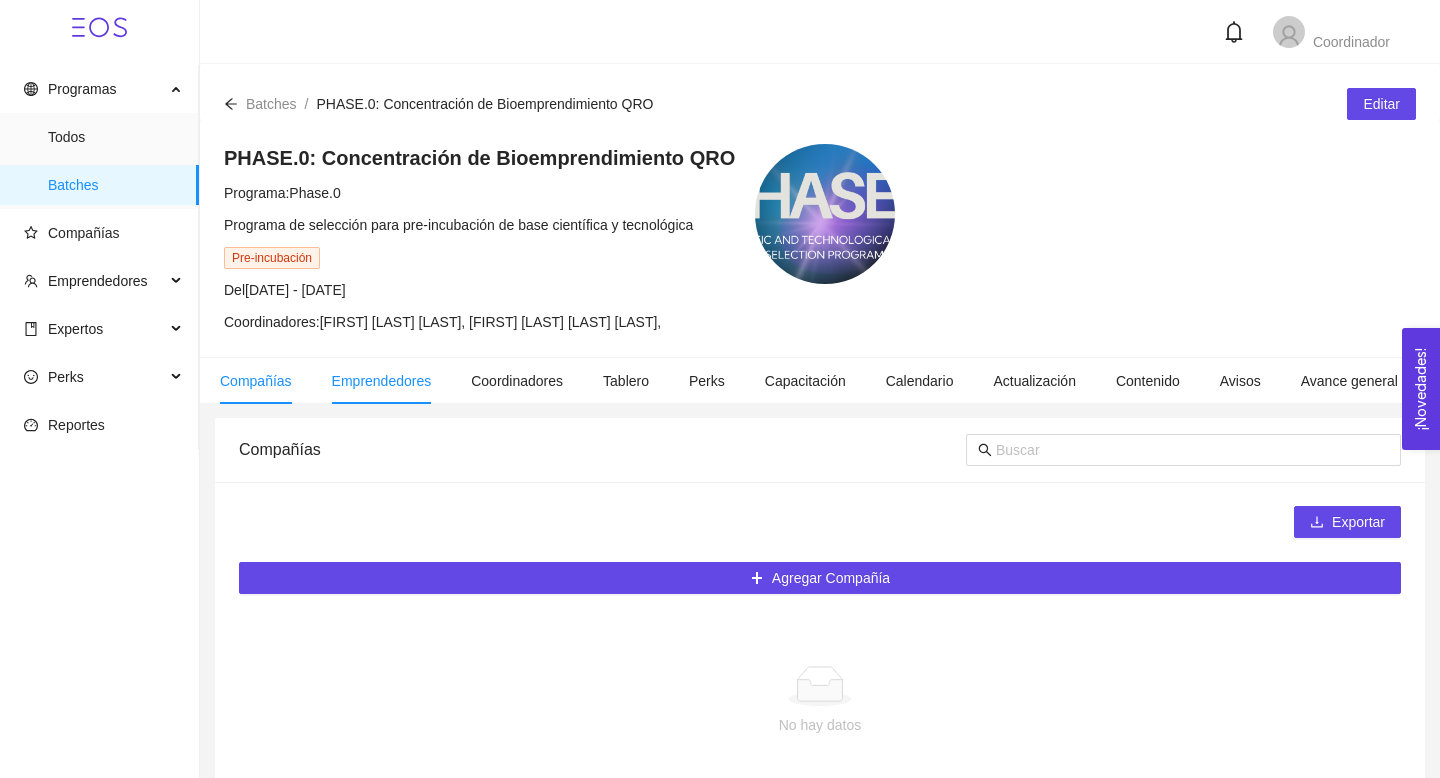 click on "Emprendedores" at bounding box center [382, 381] 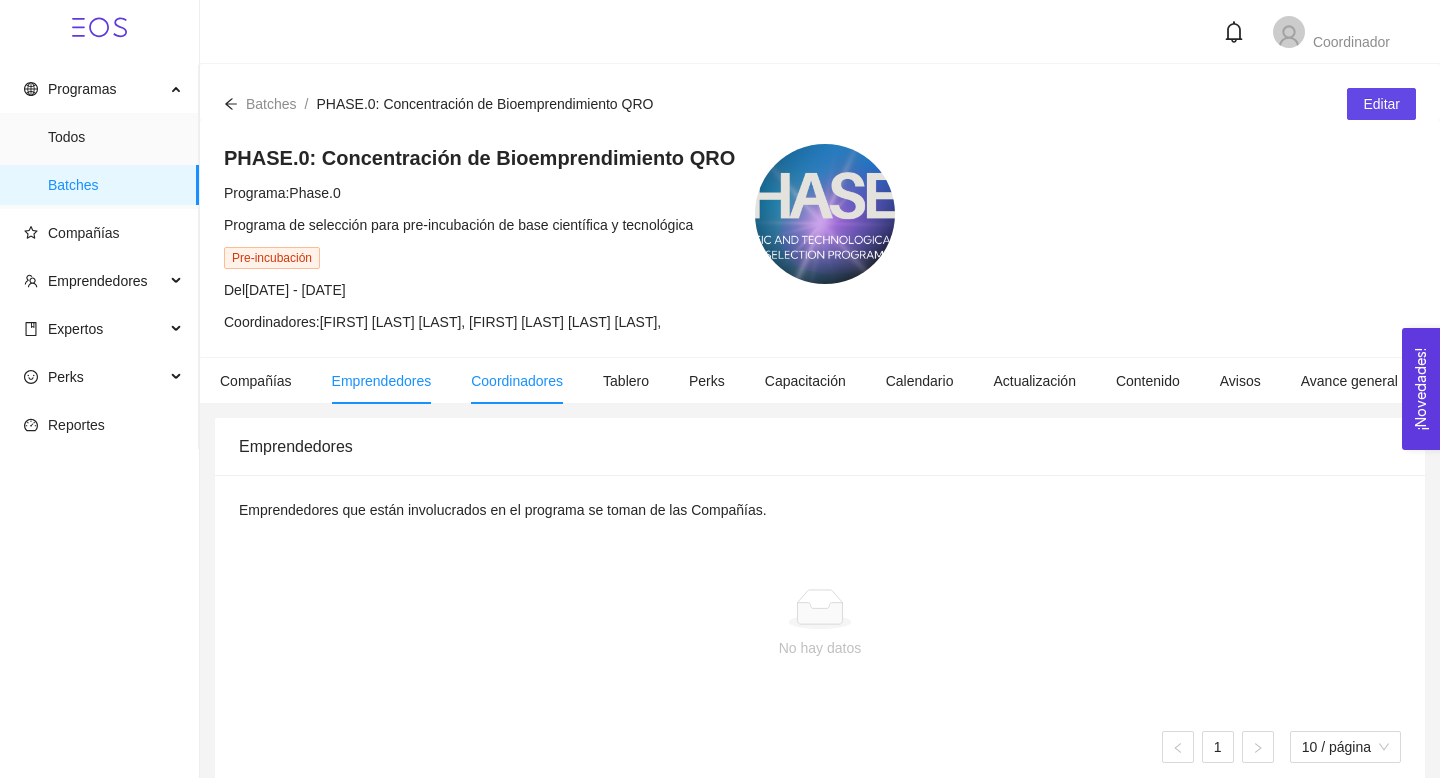 click on "Coordinadores" at bounding box center [517, 381] 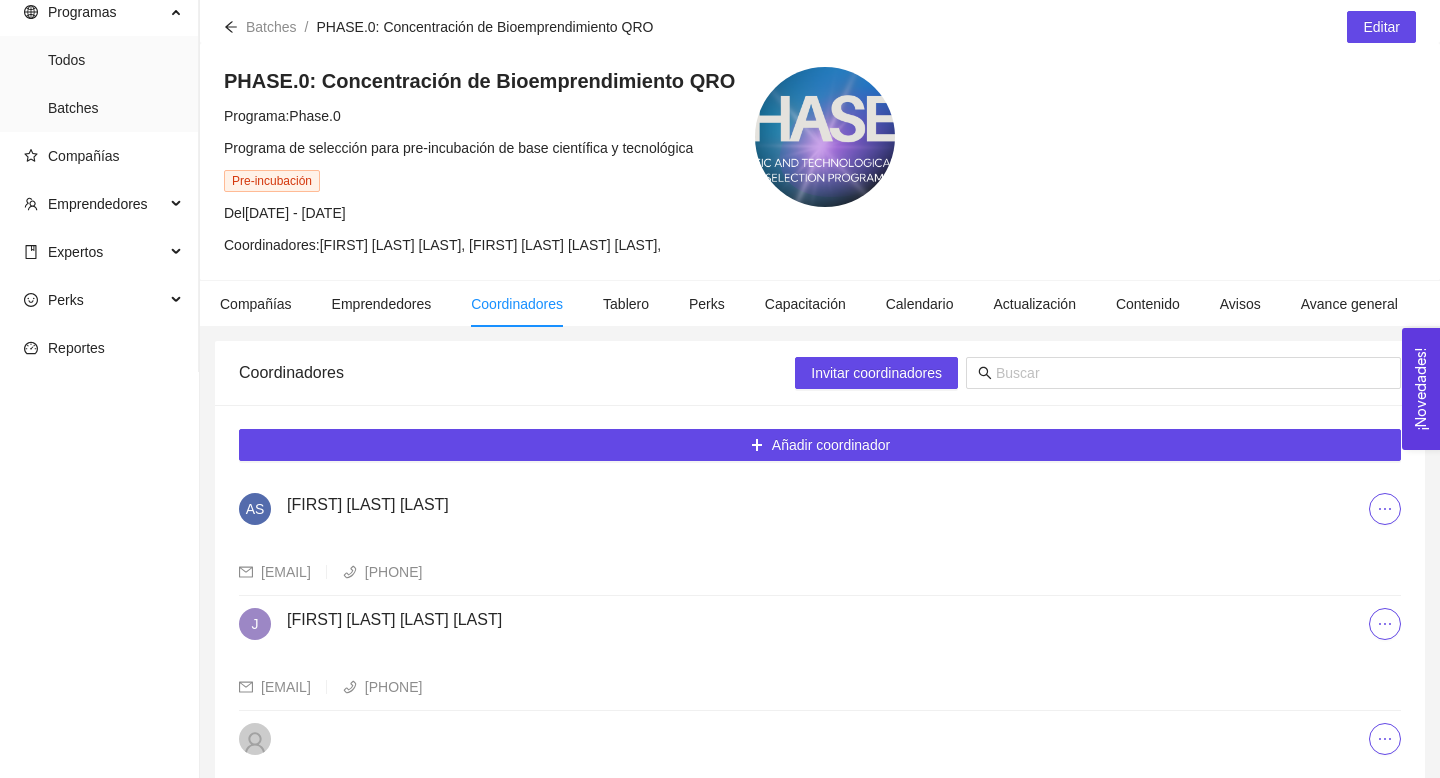 scroll, scrollTop: 4, scrollLeft: 0, axis: vertical 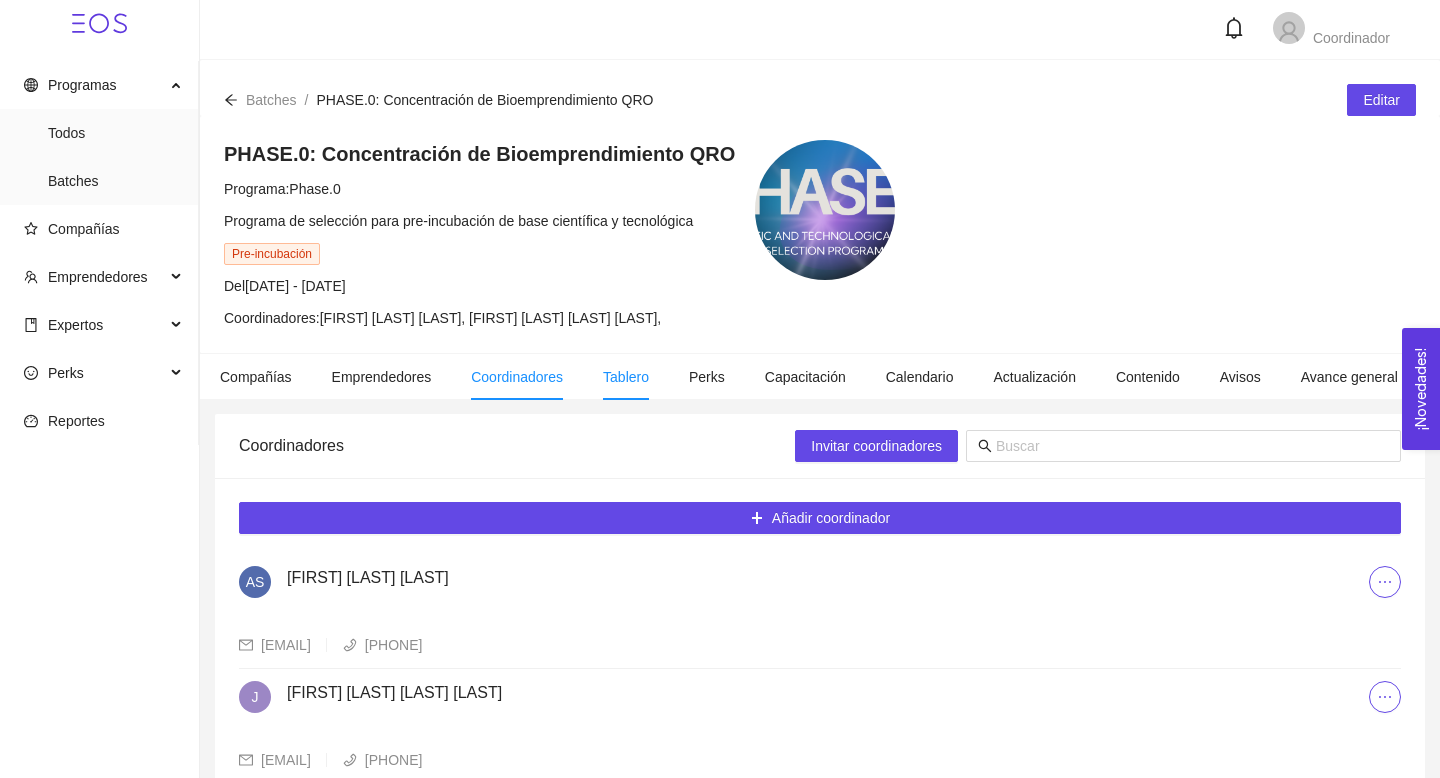 click on "Tablero" at bounding box center [626, 377] 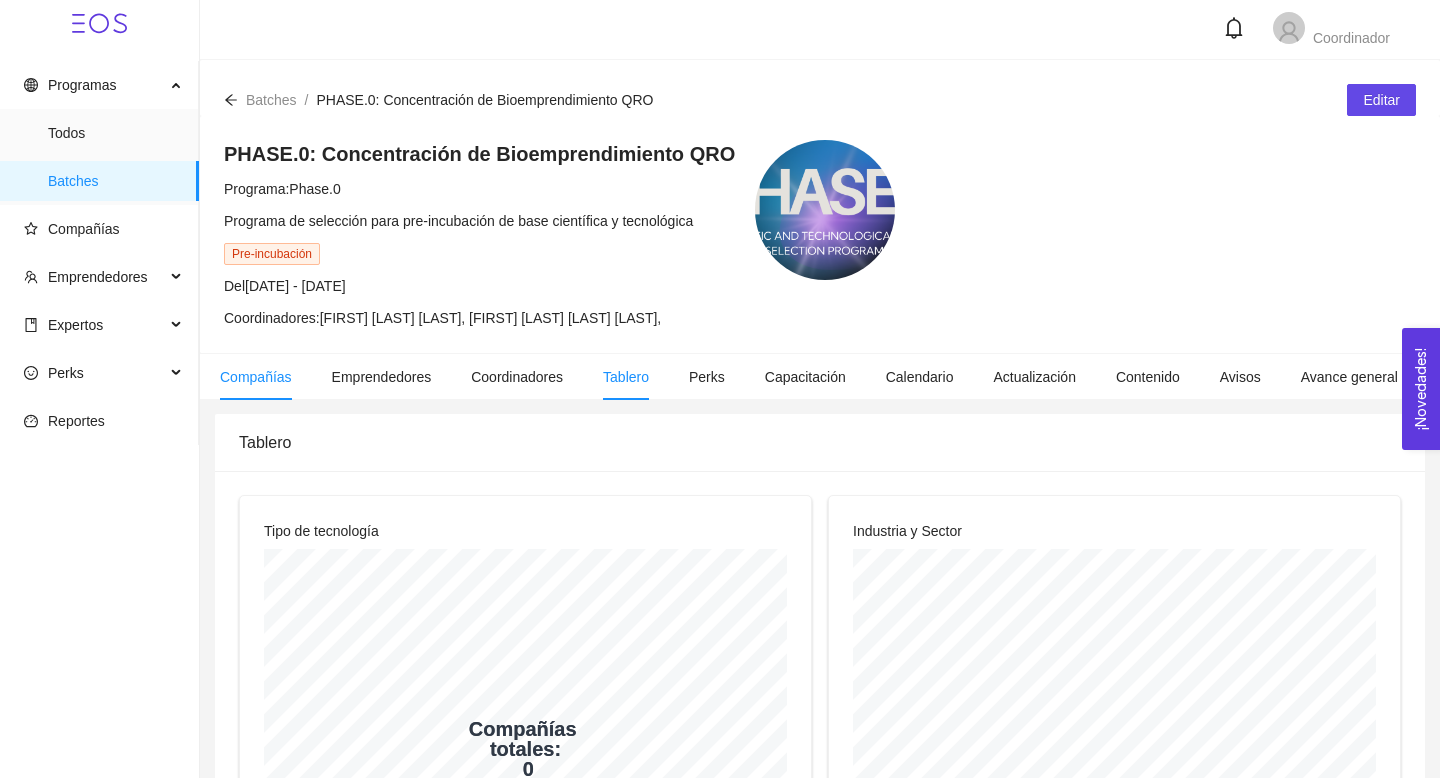 click on "Compañías" at bounding box center (256, 377) 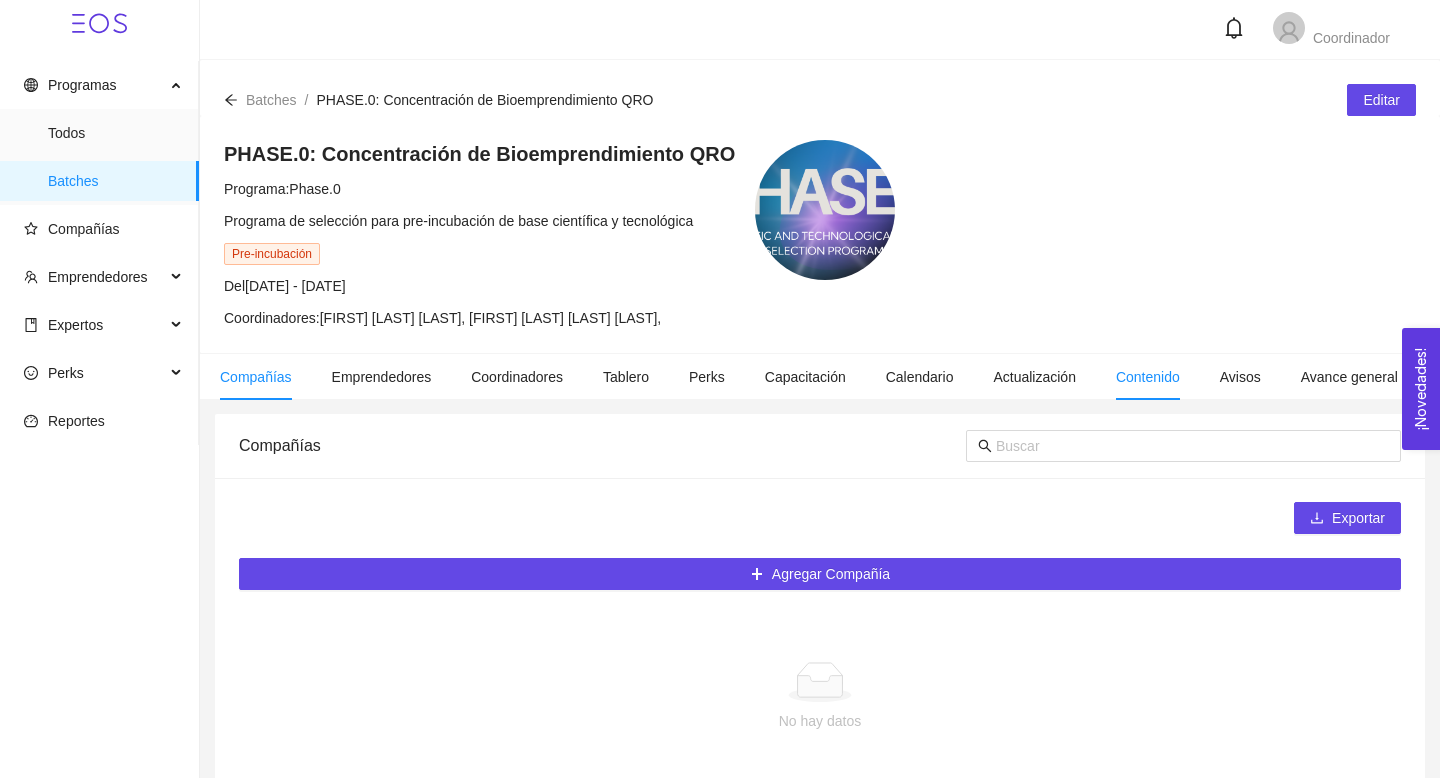 click on "Contenido" at bounding box center (1148, 377) 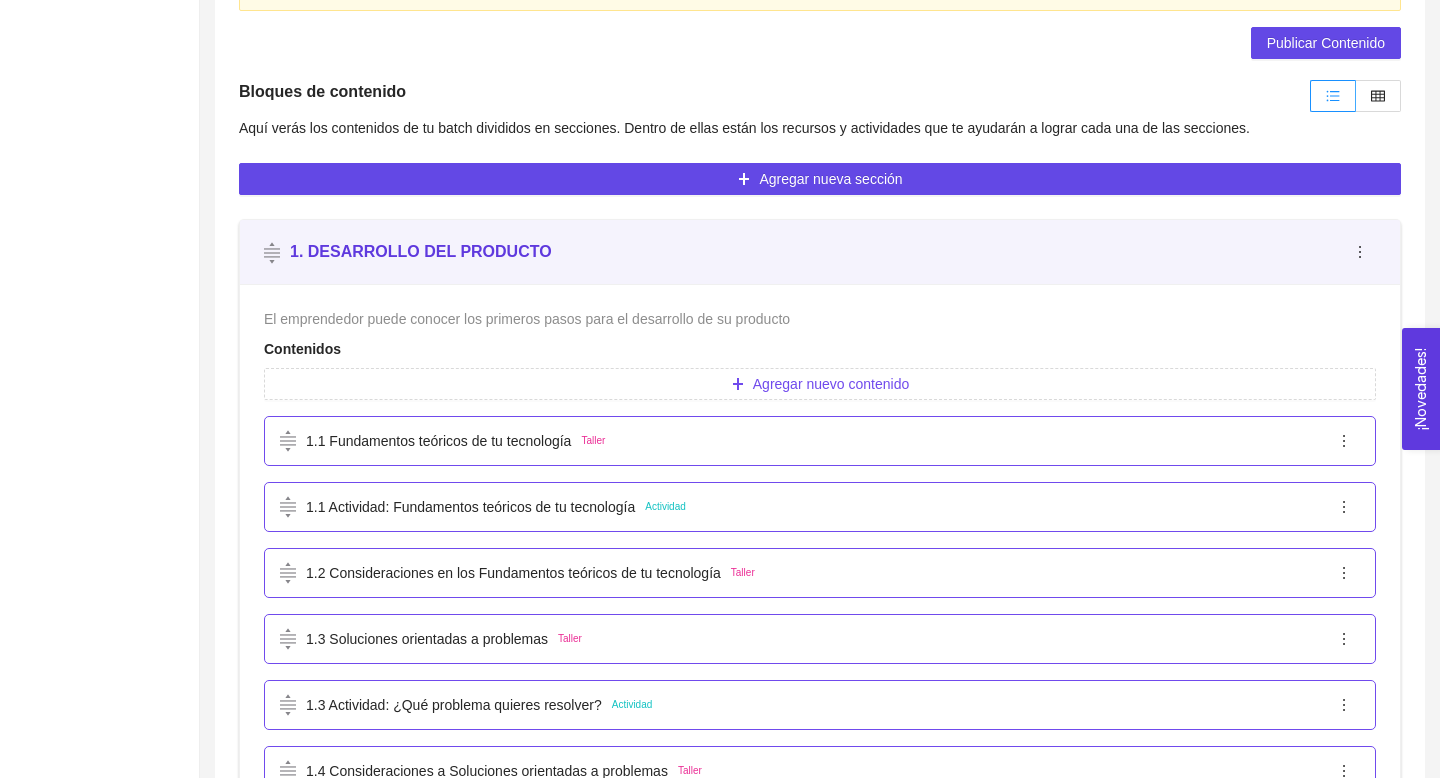 scroll, scrollTop: 472, scrollLeft: 0, axis: vertical 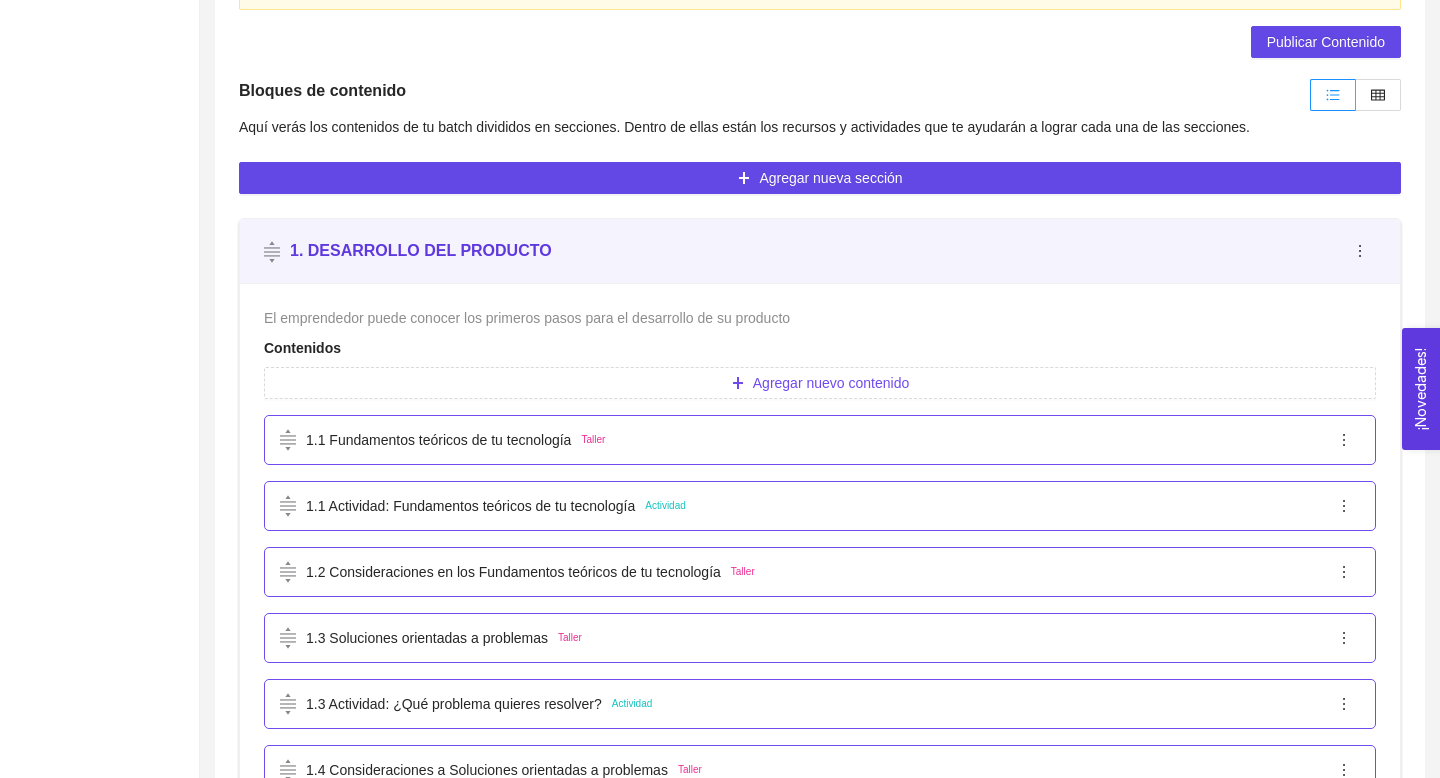click on "1.1 Fundamentos teóricos de tu tecnología" at bounding box center (438, 440) 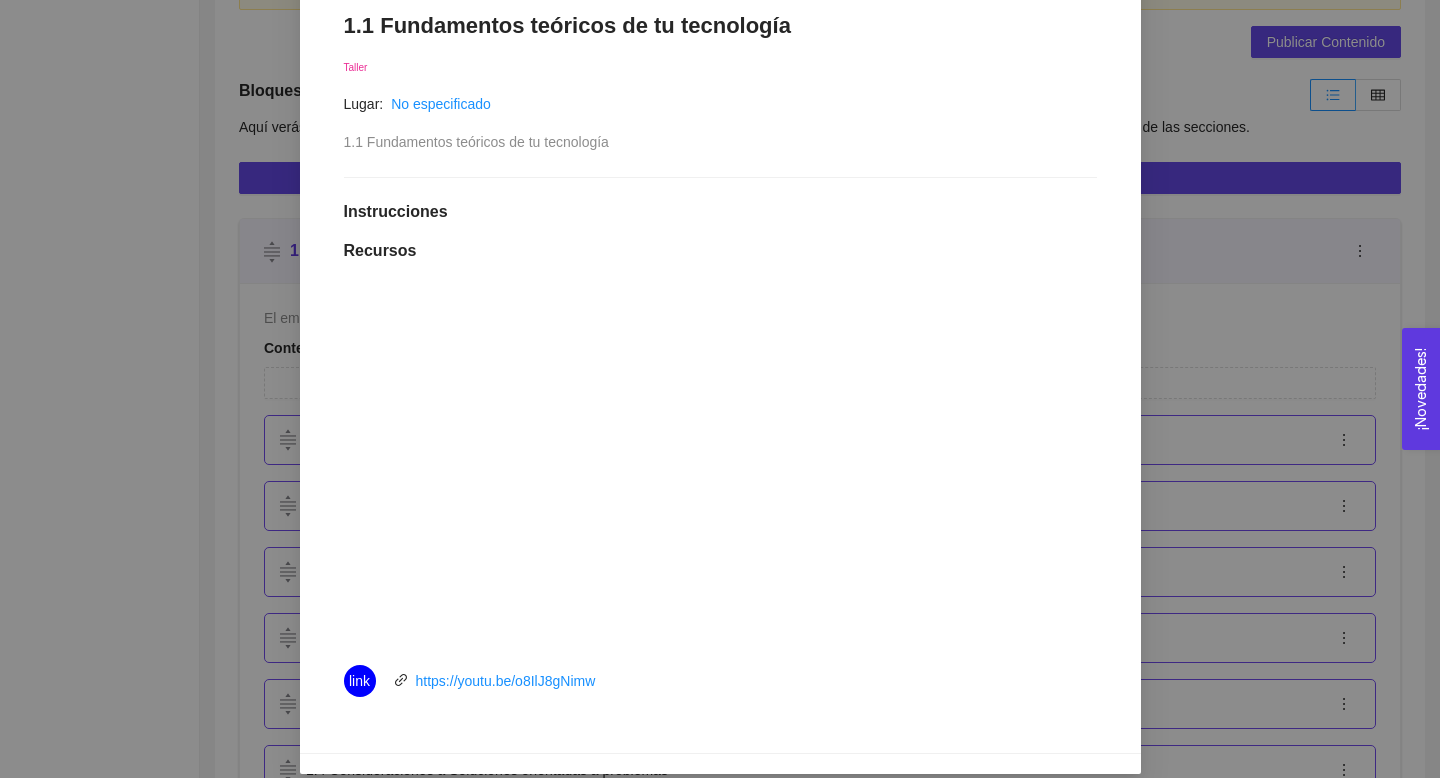 scroll, scrollTop: 301, scrollLeft: 0, axis: vertical 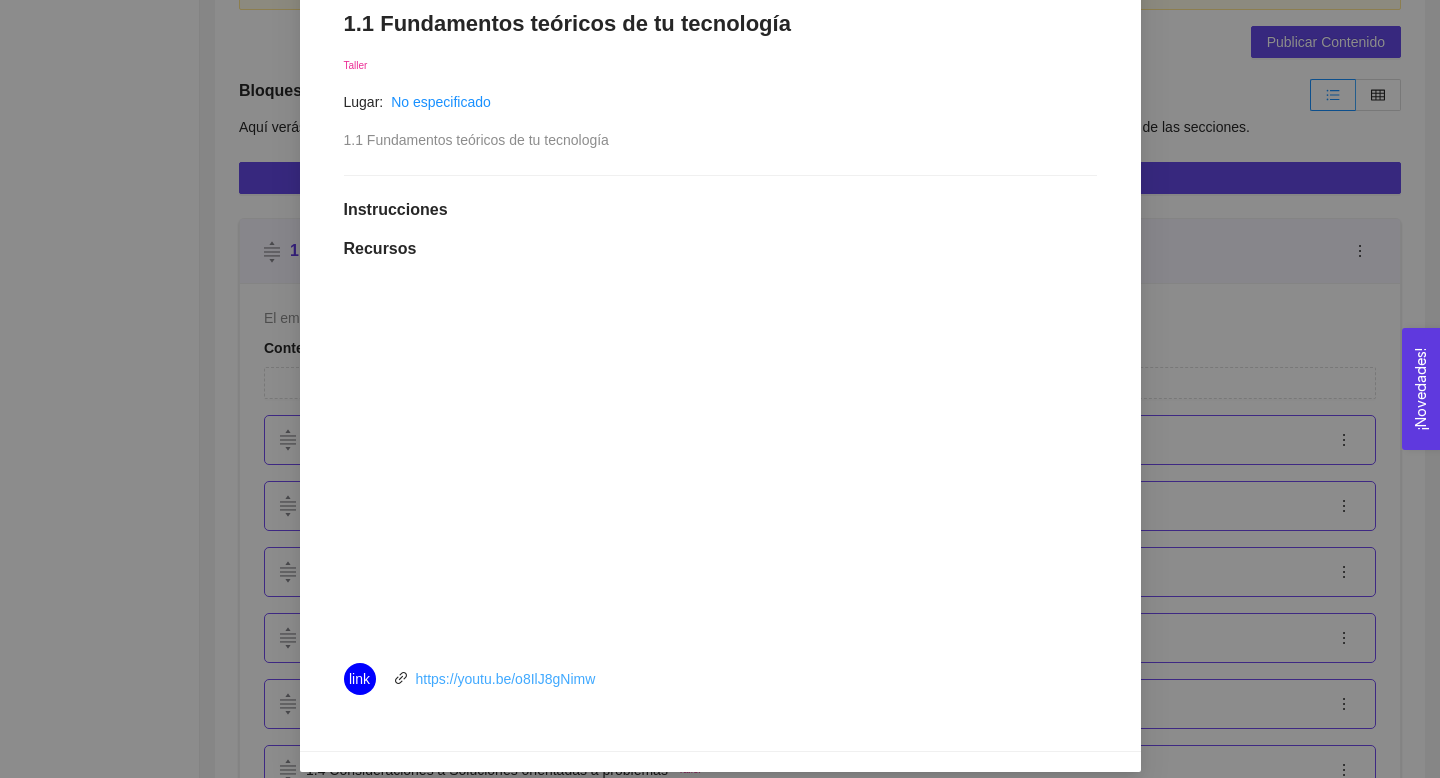 click on "https://youtu.be/o8IlJ8gNimw" at bounding box center [506, 679] 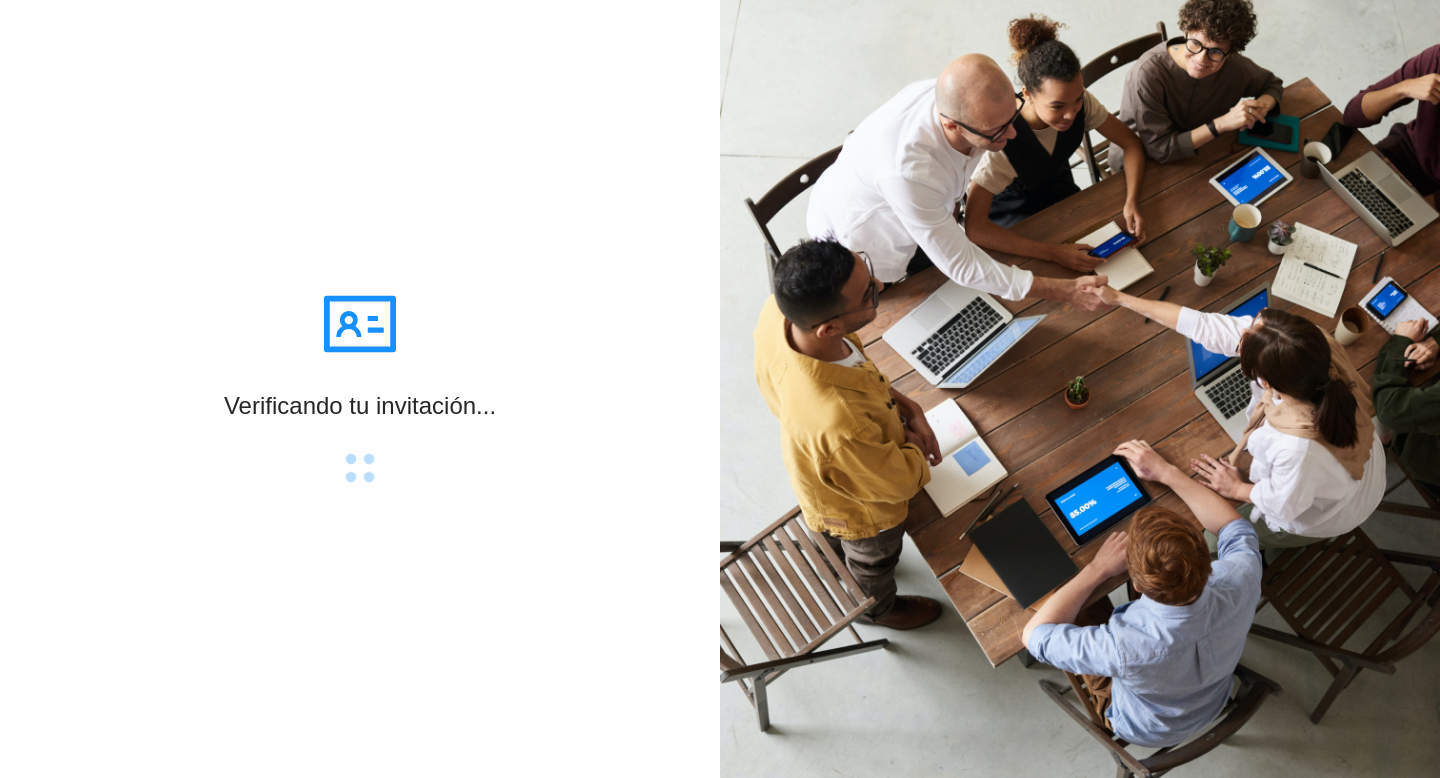 scroll, scrollTop: 0, scrollLeft: 0, axis: both 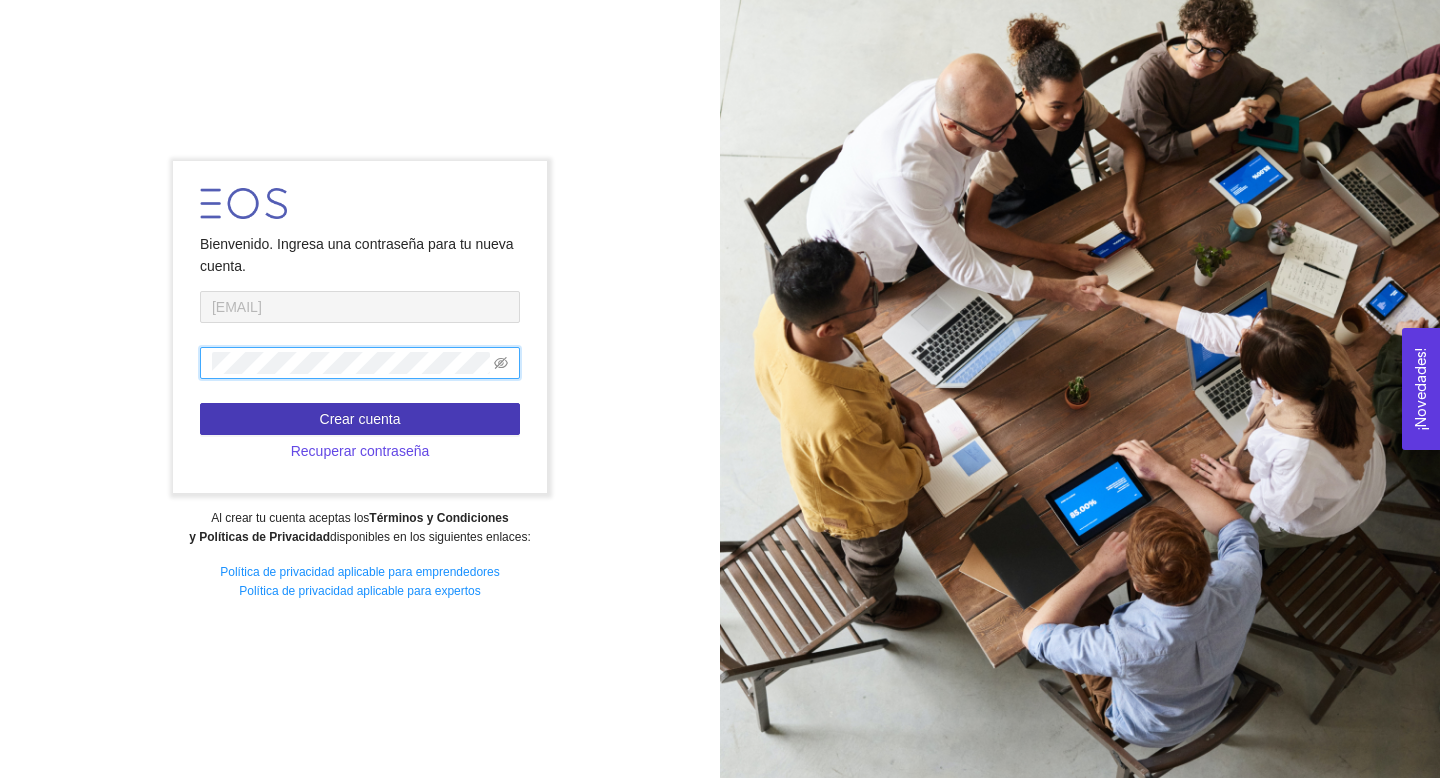 click on "Crear cuenta" at bounding box center [360, 419] 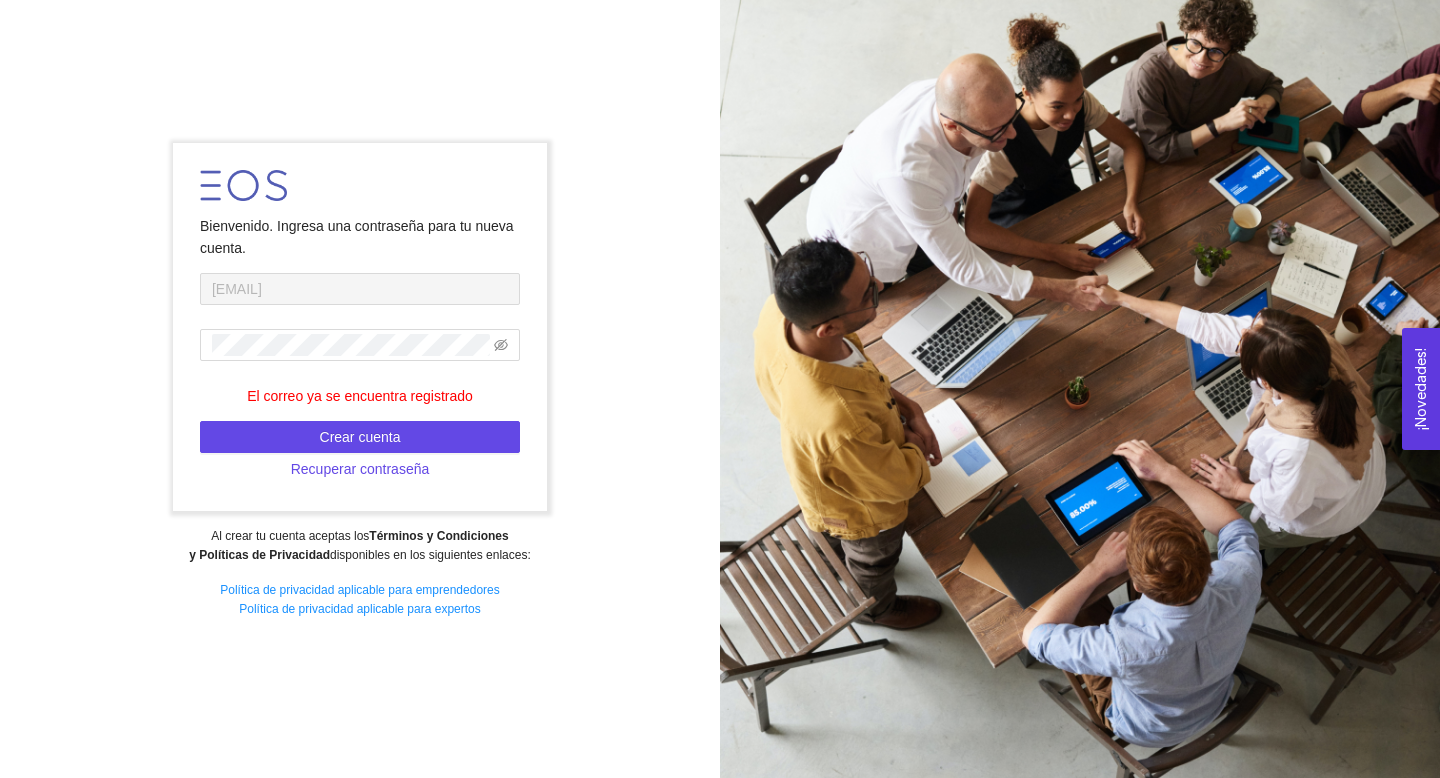 click at bounding box center [243, 185] 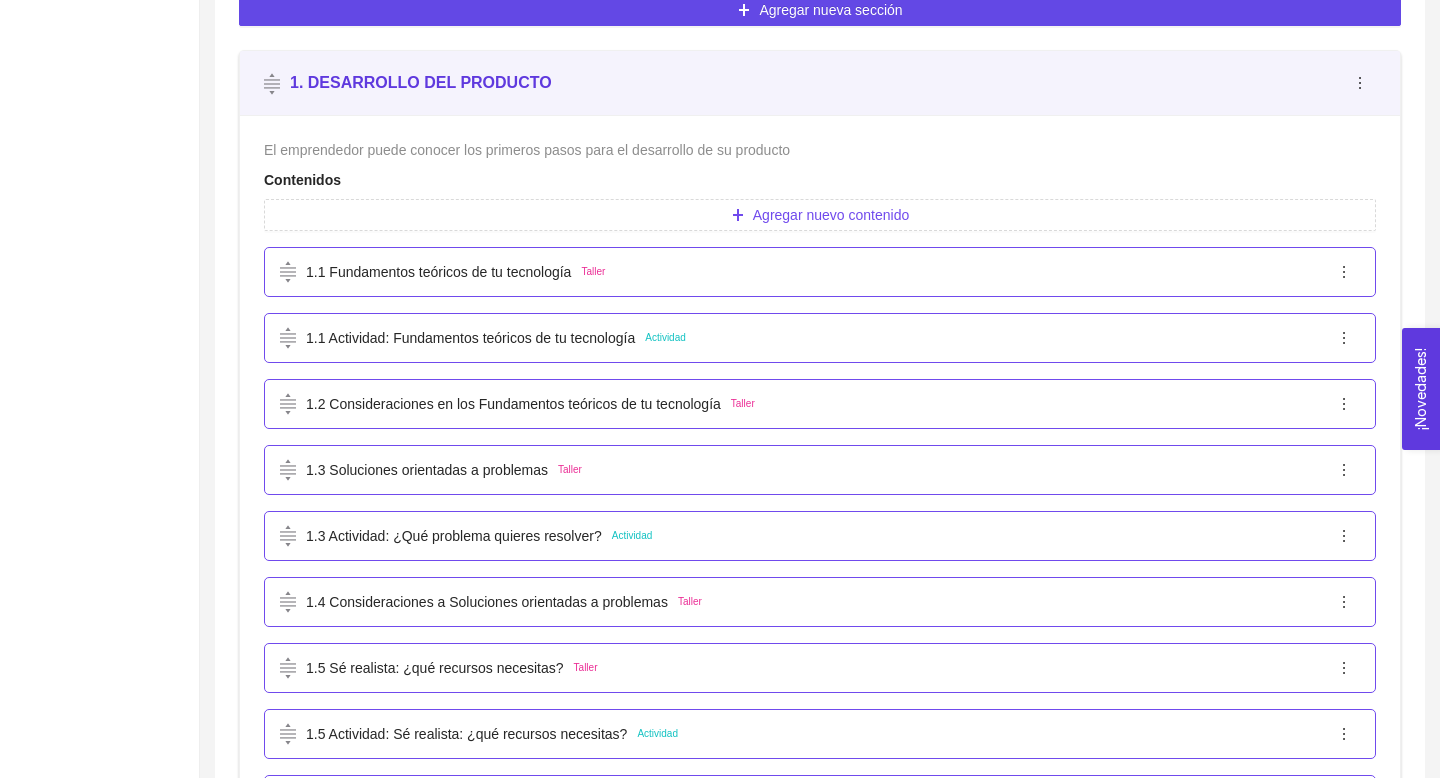 scroll, scrollTop: 641, scrollLeft: 0, axis: vertical 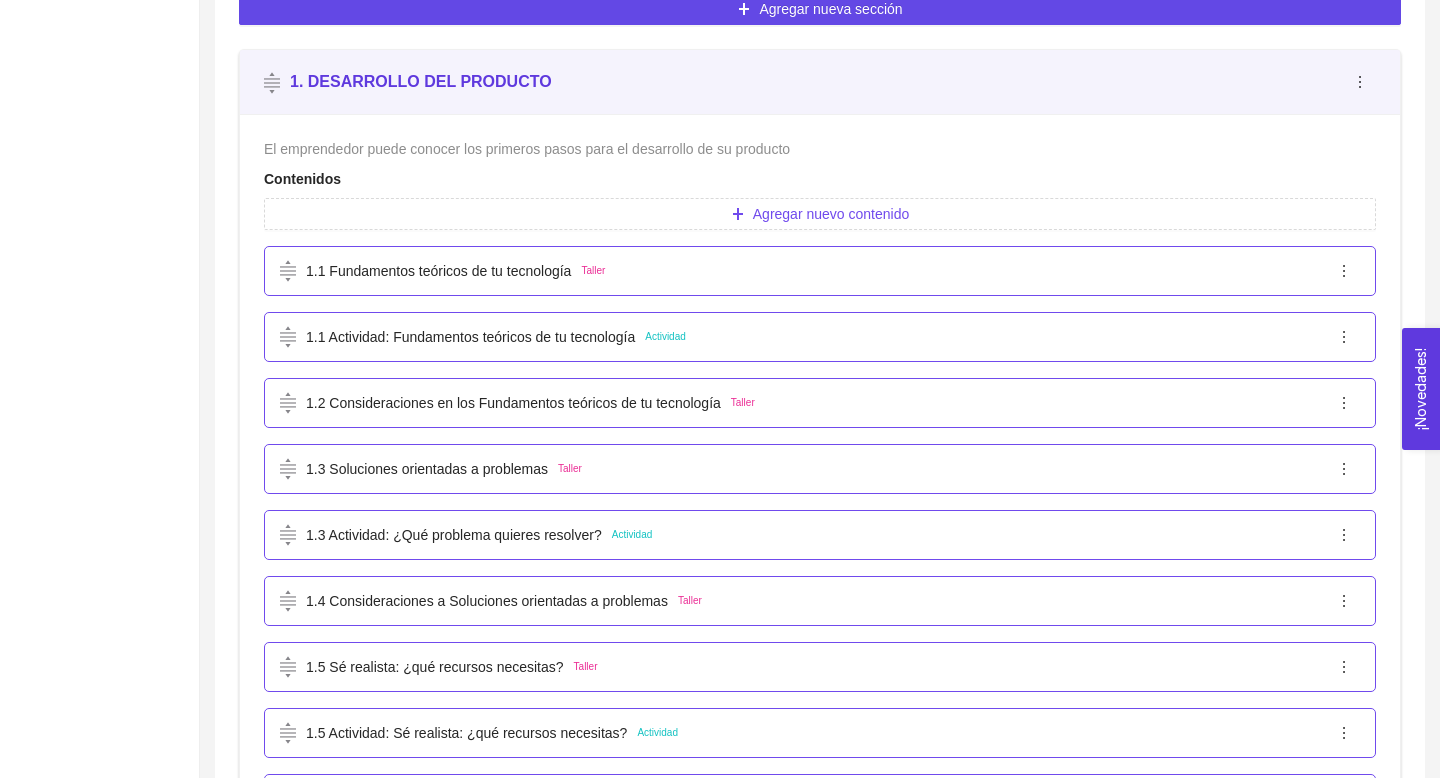 click on "1.1 Actividad: Fundamentos teóricos de tu tecnología" at bounding box center [470, 337] 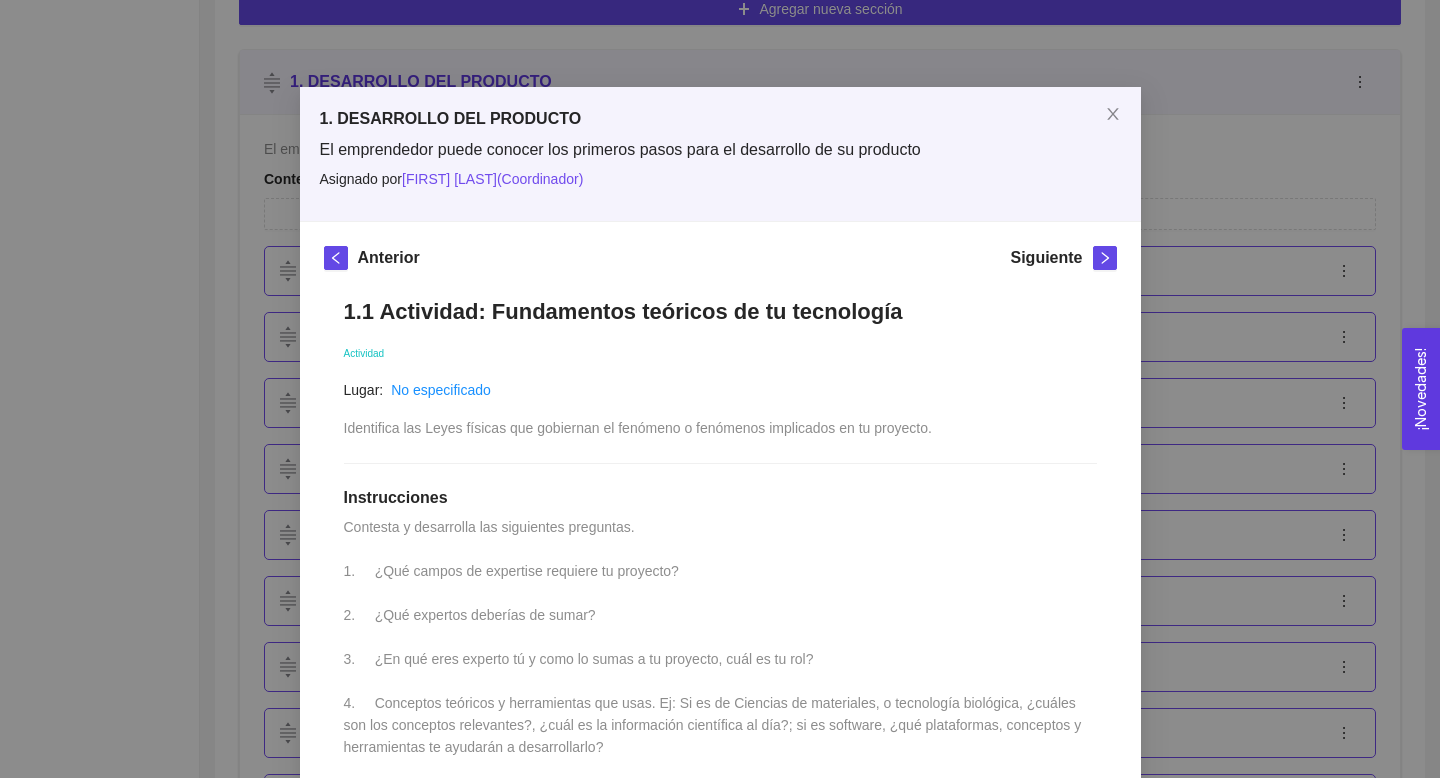 scroll, scrollTop: 172, scrollLeft: 0, axis: vertical 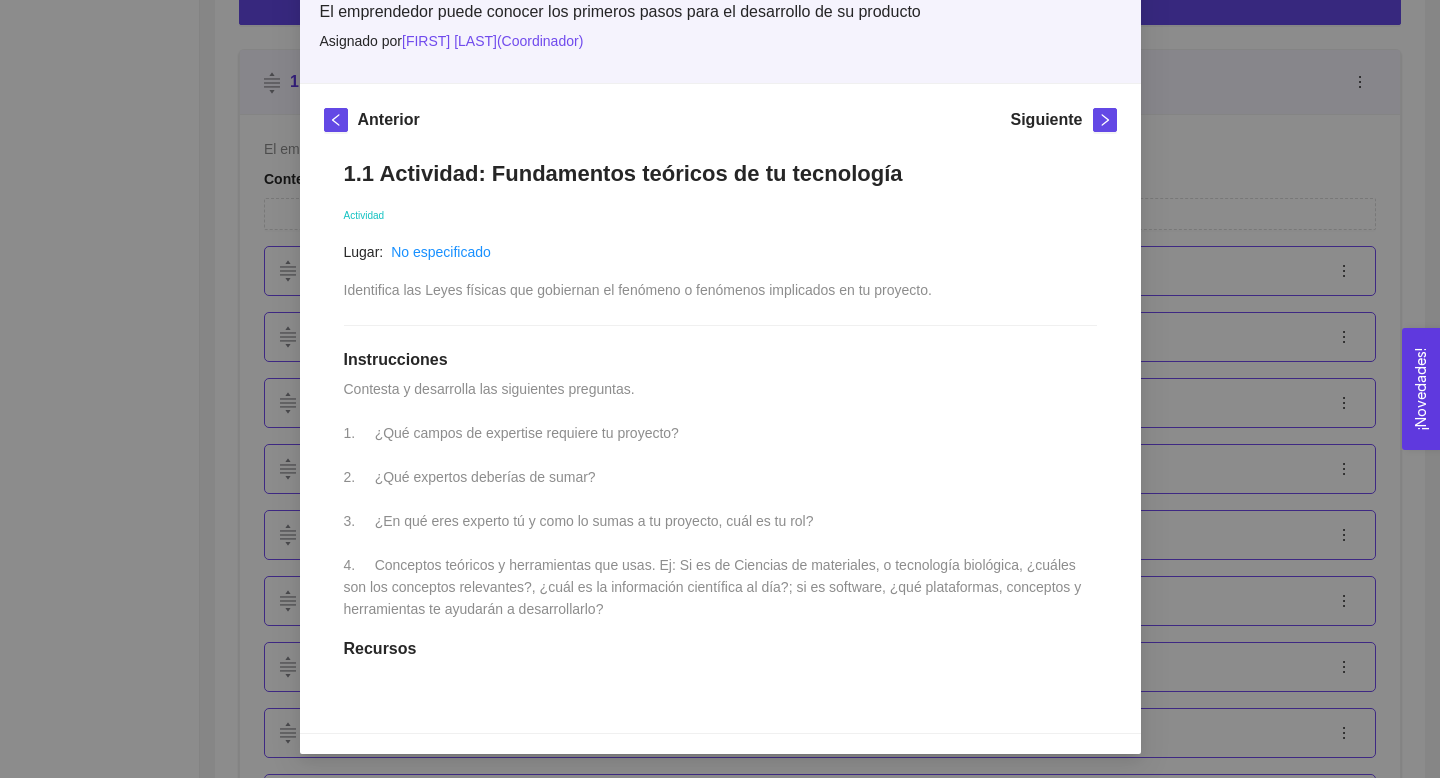 click on "Recursos" at bounding box center (720, 649) 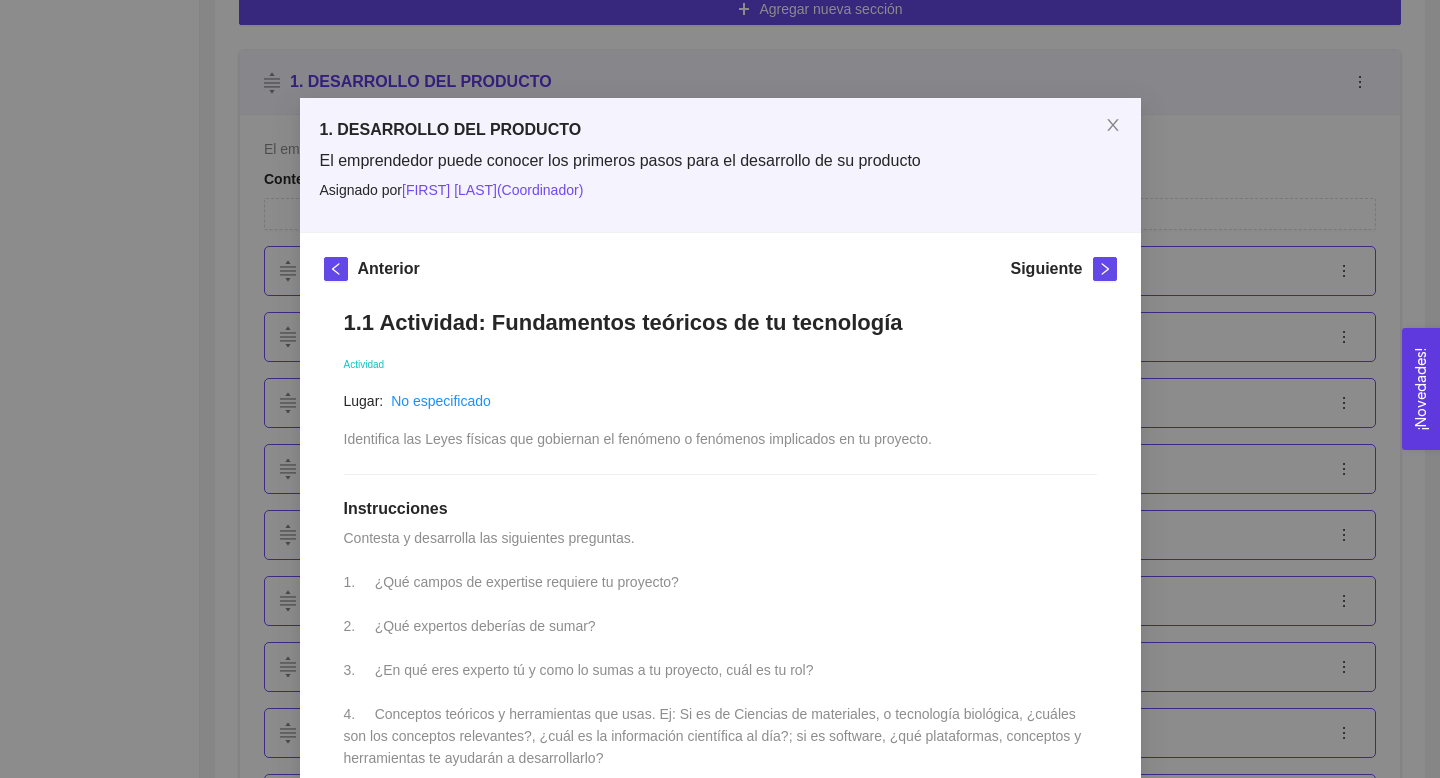 scroll, scrollTop: 0, scrollLeft: 0, axis: both 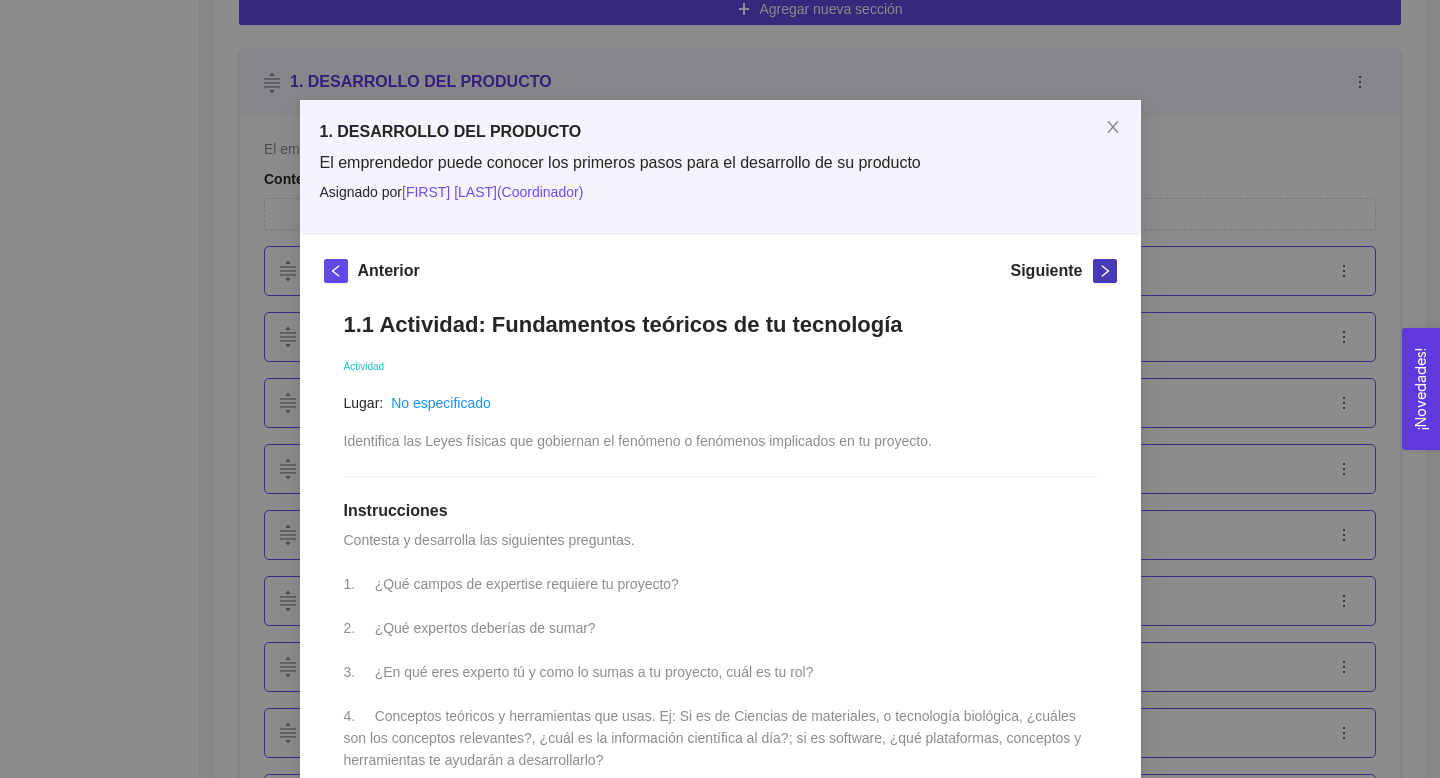 click 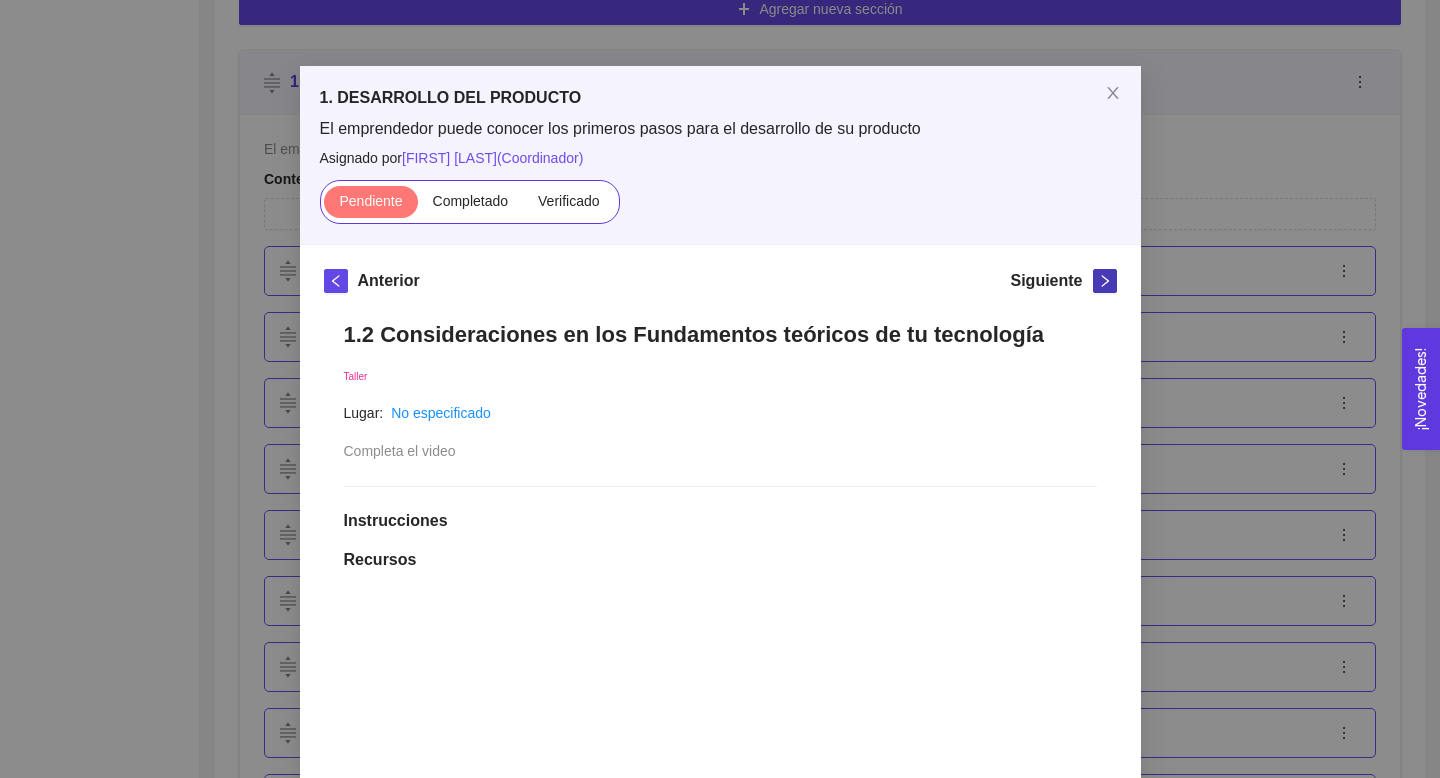 scroll, scrollTop: 38, scrollLeft: 0, axis: vertical 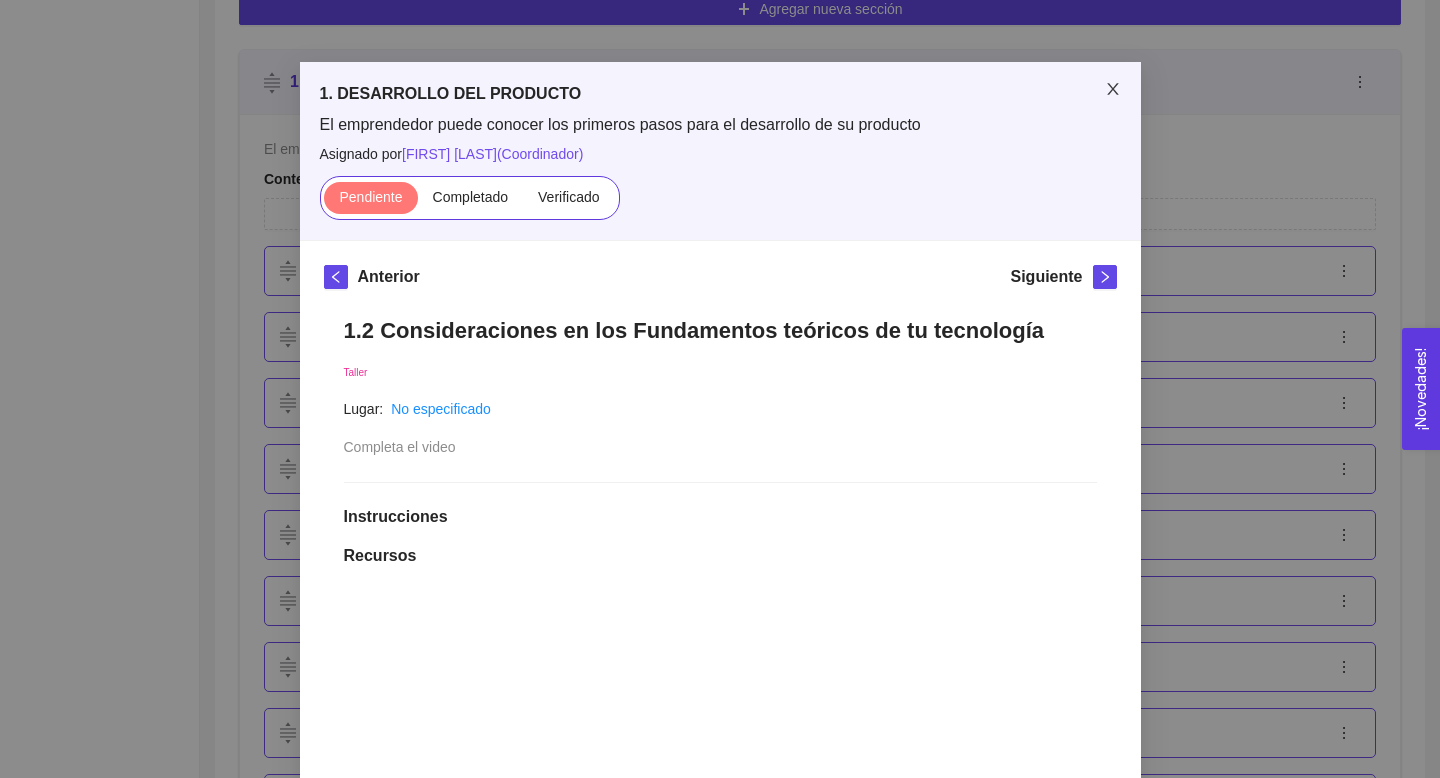 click at bounding box center (1113, 90) 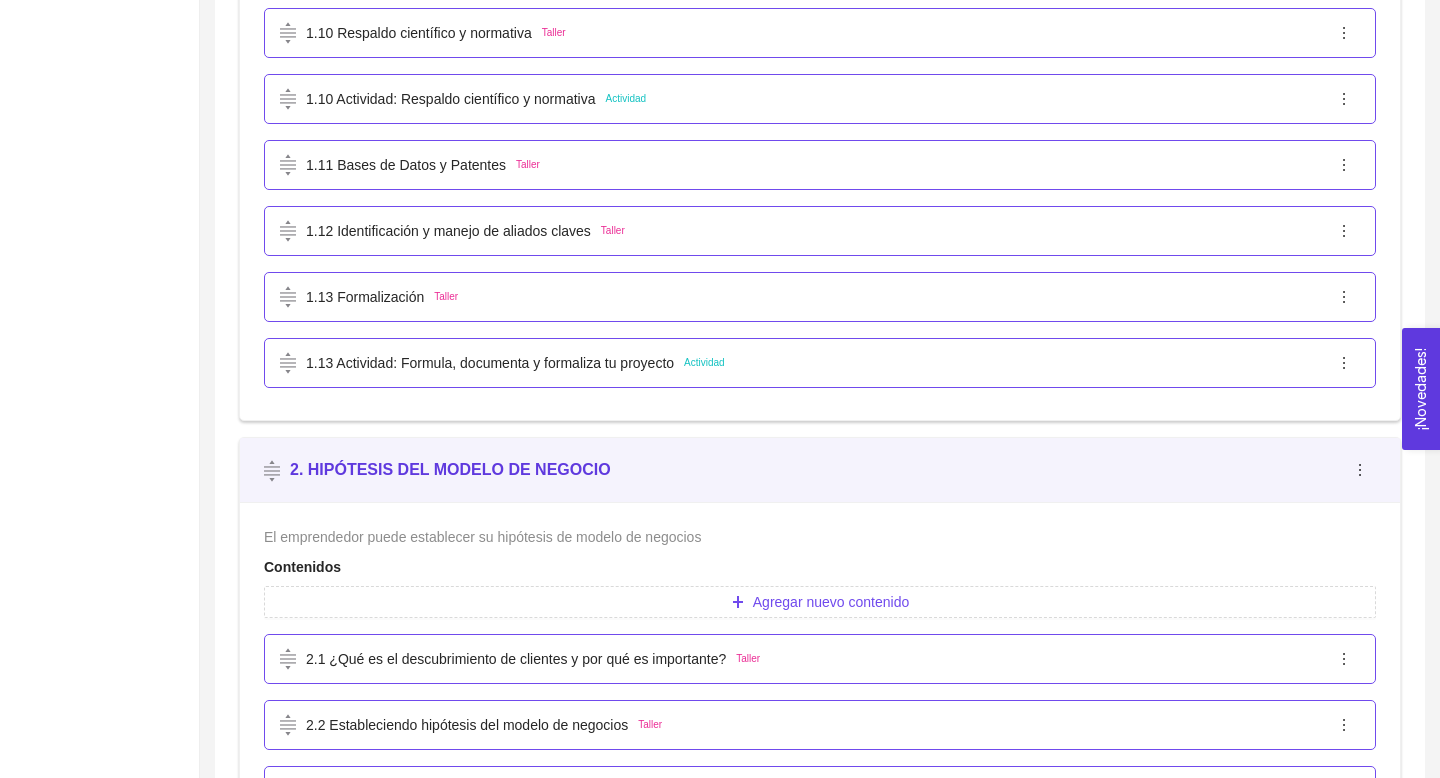 scroll, scrollTop: 1947, scrollLeft: 0, axis: vertical 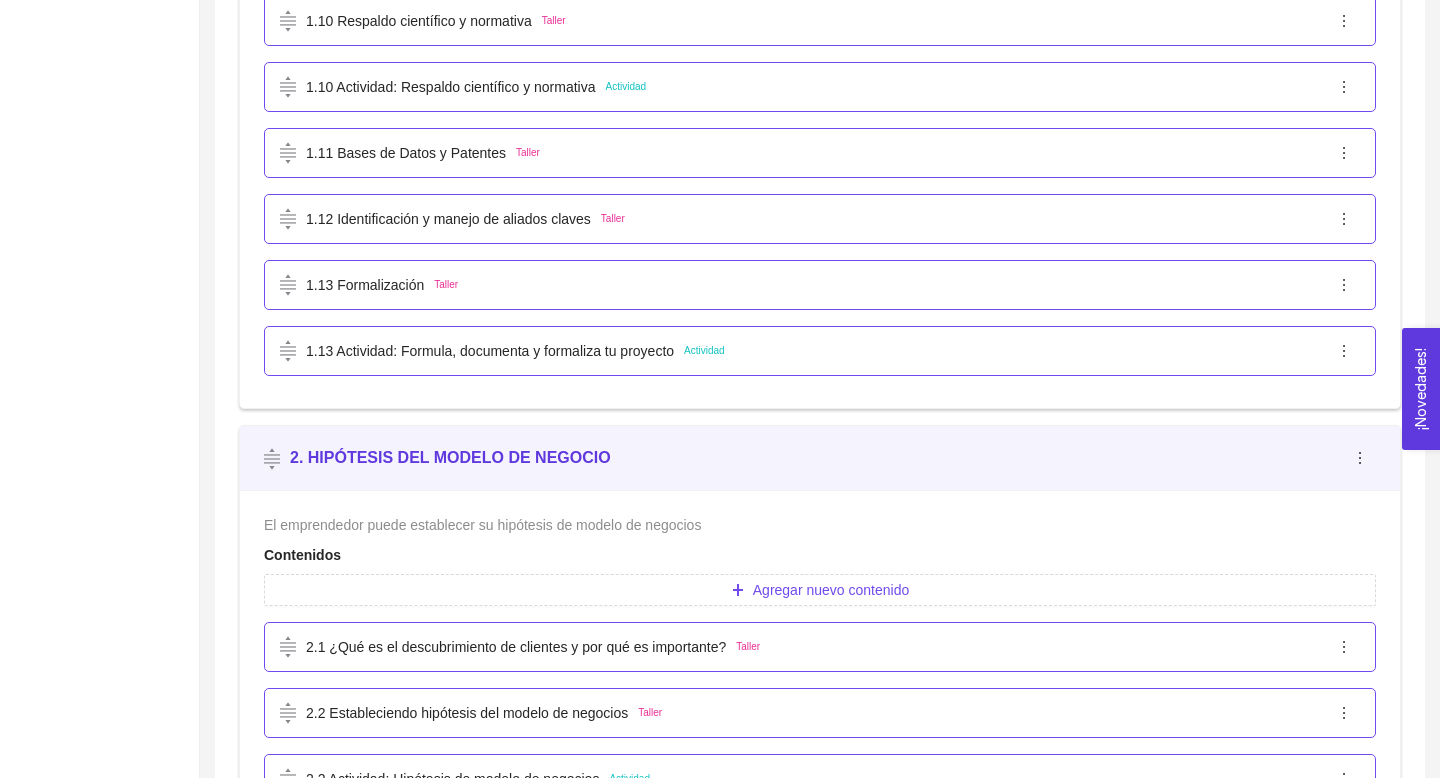 click on "1.13 Formalización" at bounding box center [365, 285] 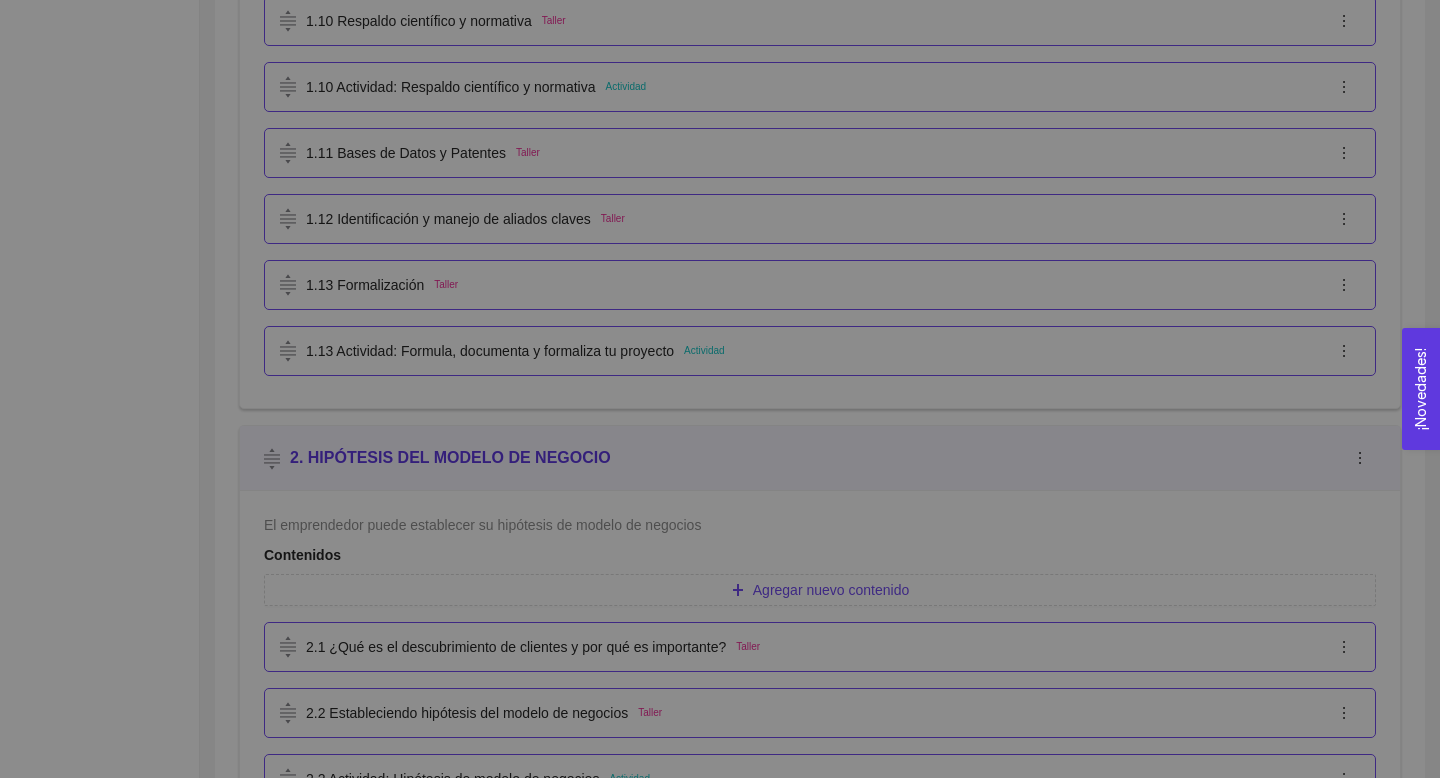 scroll, scrollTop: 0, scrollLeft: 0, axis: both 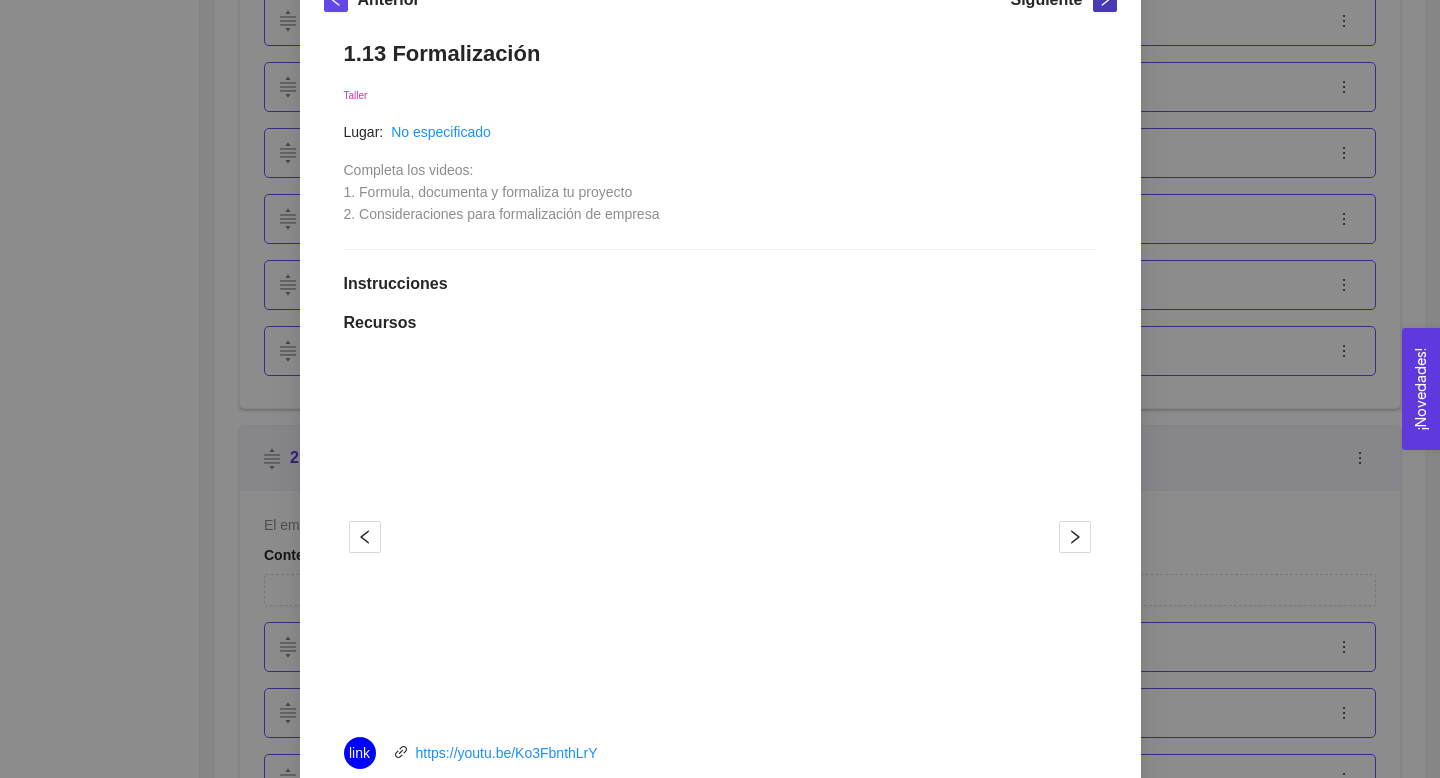 click 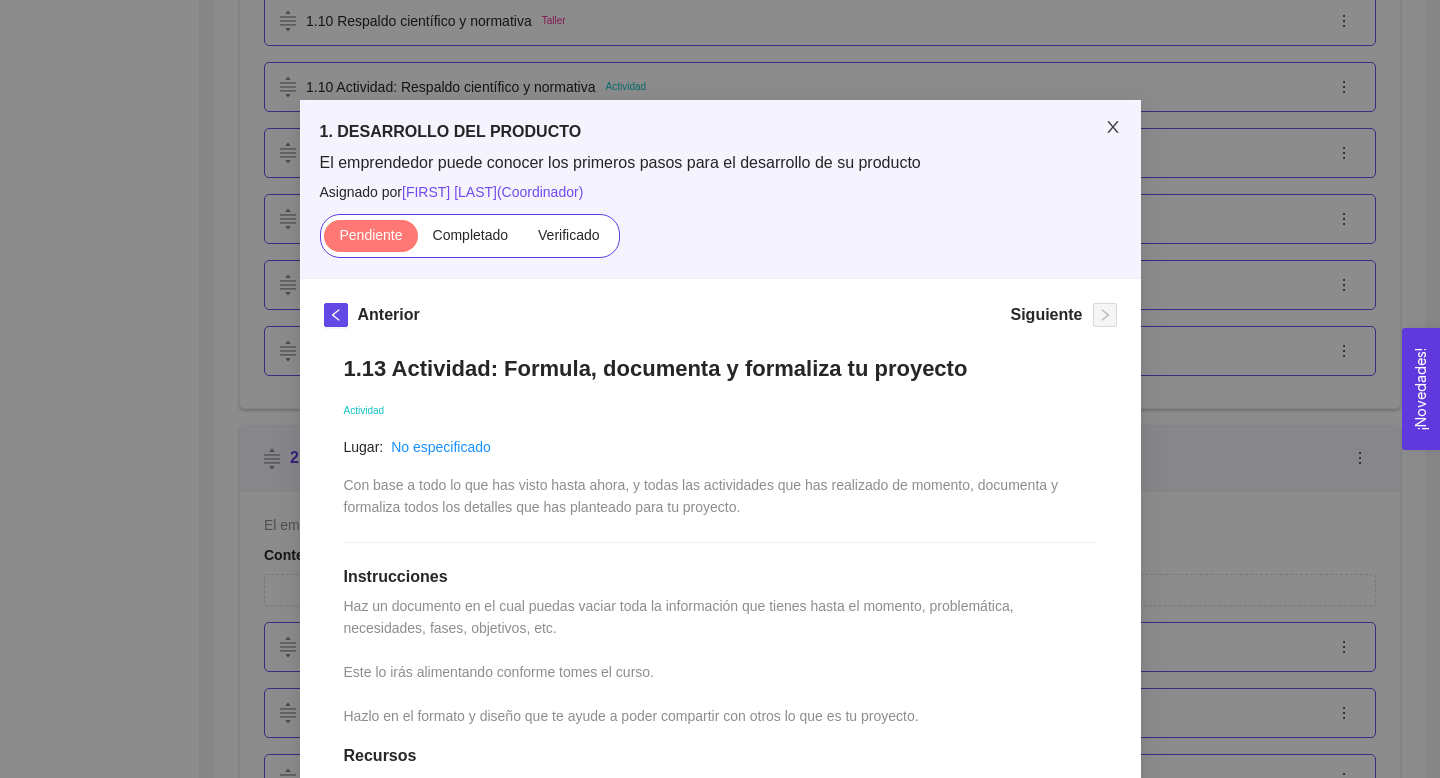 click 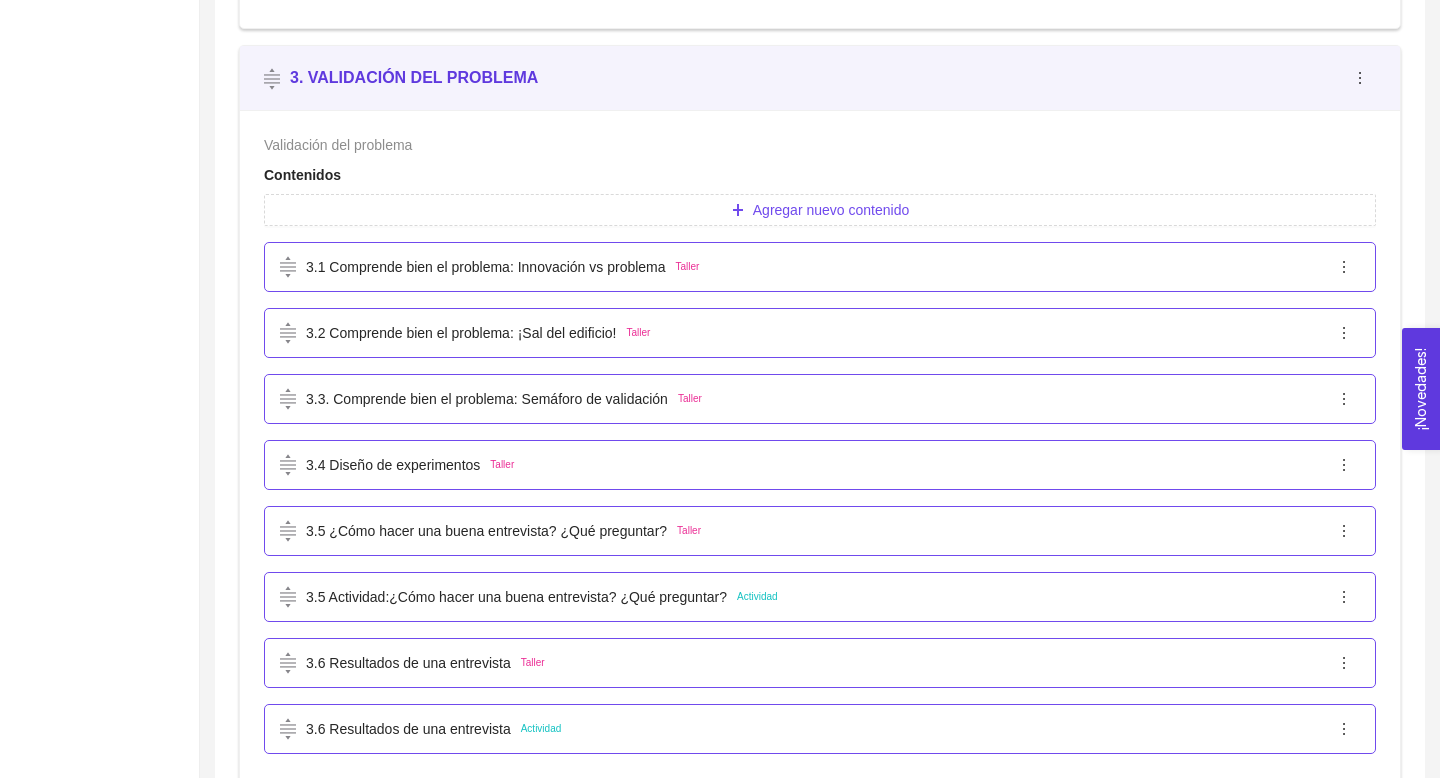 scroll, scrollTop: 3021, scrollLeft: 0, axis: vertical 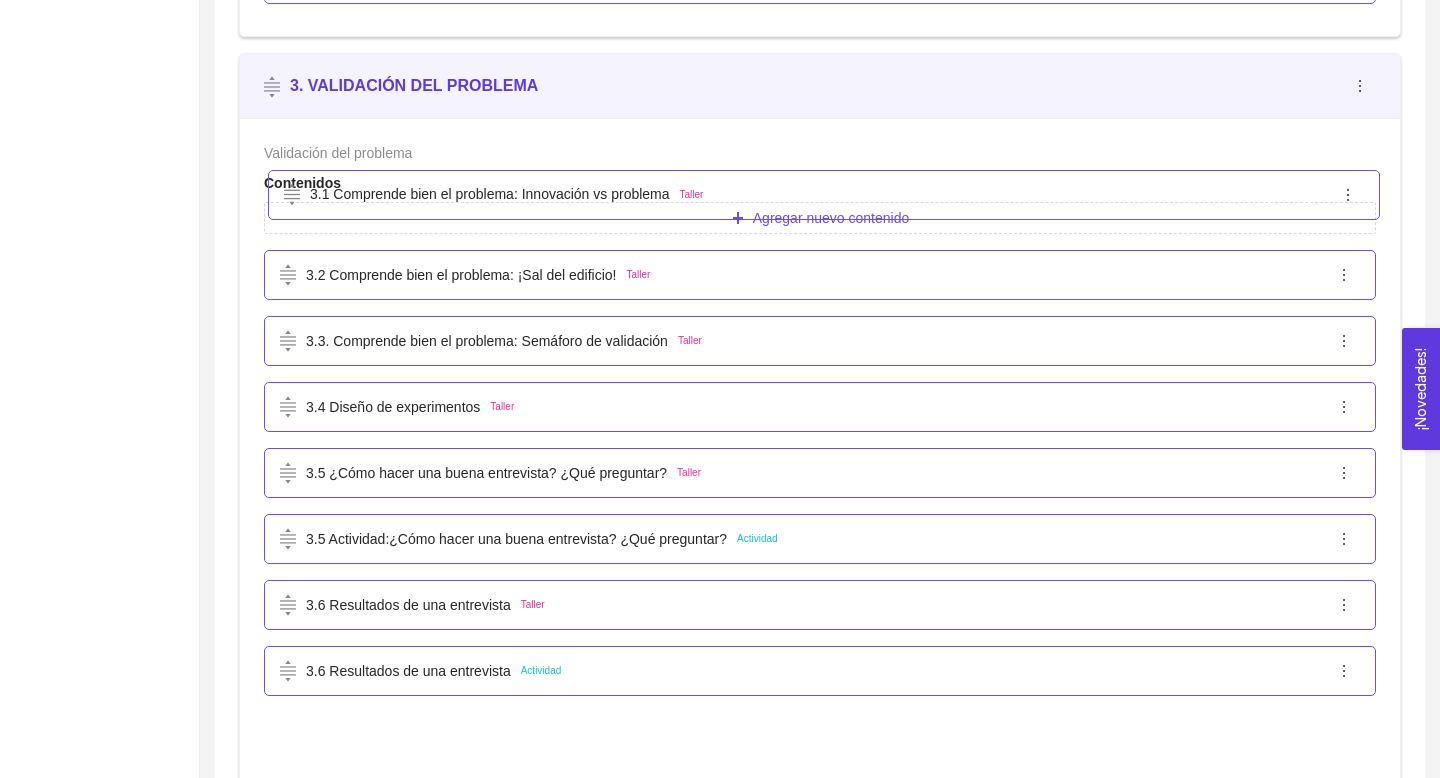drag, startPoint x: 479, startPoint y: 273, endPoint x: 483, endPoint y: 197, distance: 76.105194 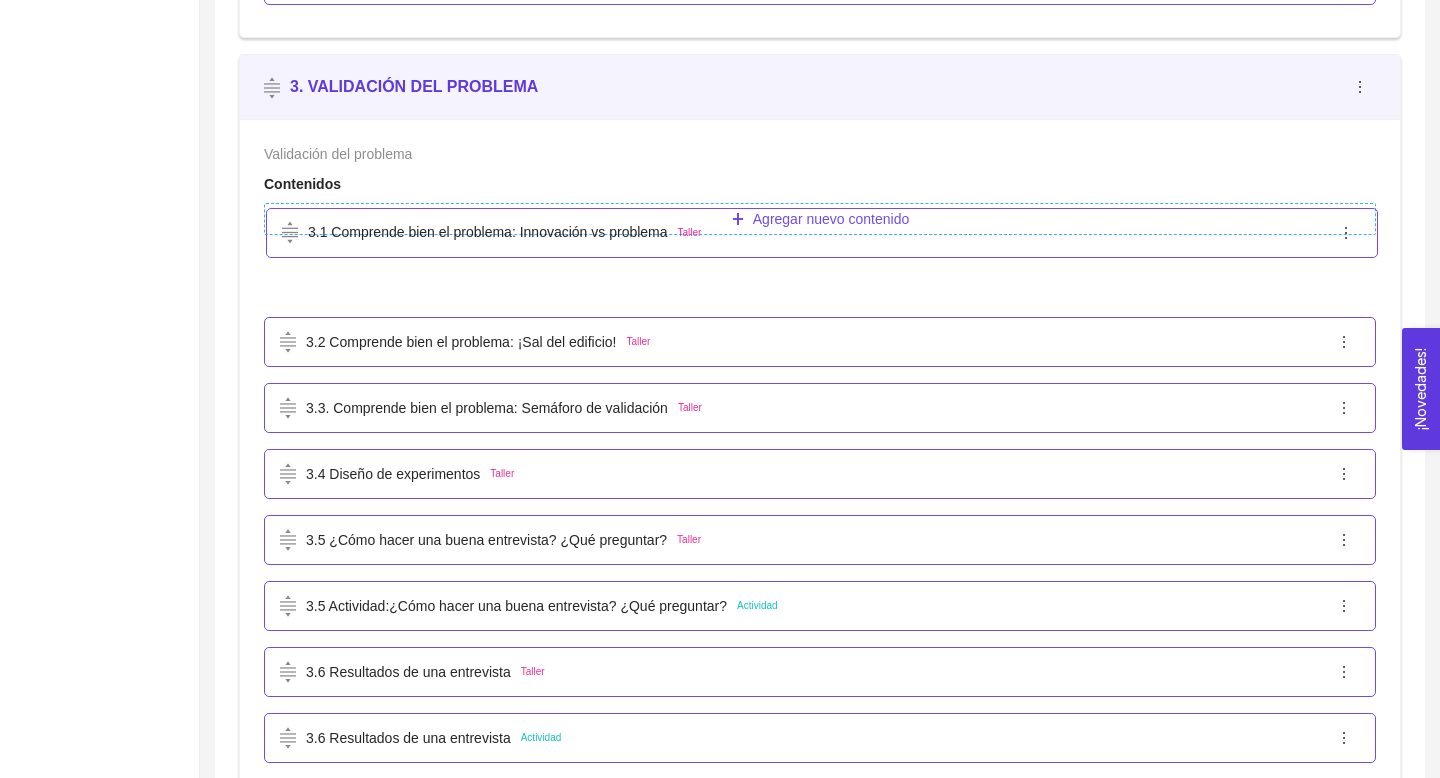 drag, startPoint x: 495, startPoint y: 273, endPoint x: 496, endPoint y: 220, distance: 53.009434 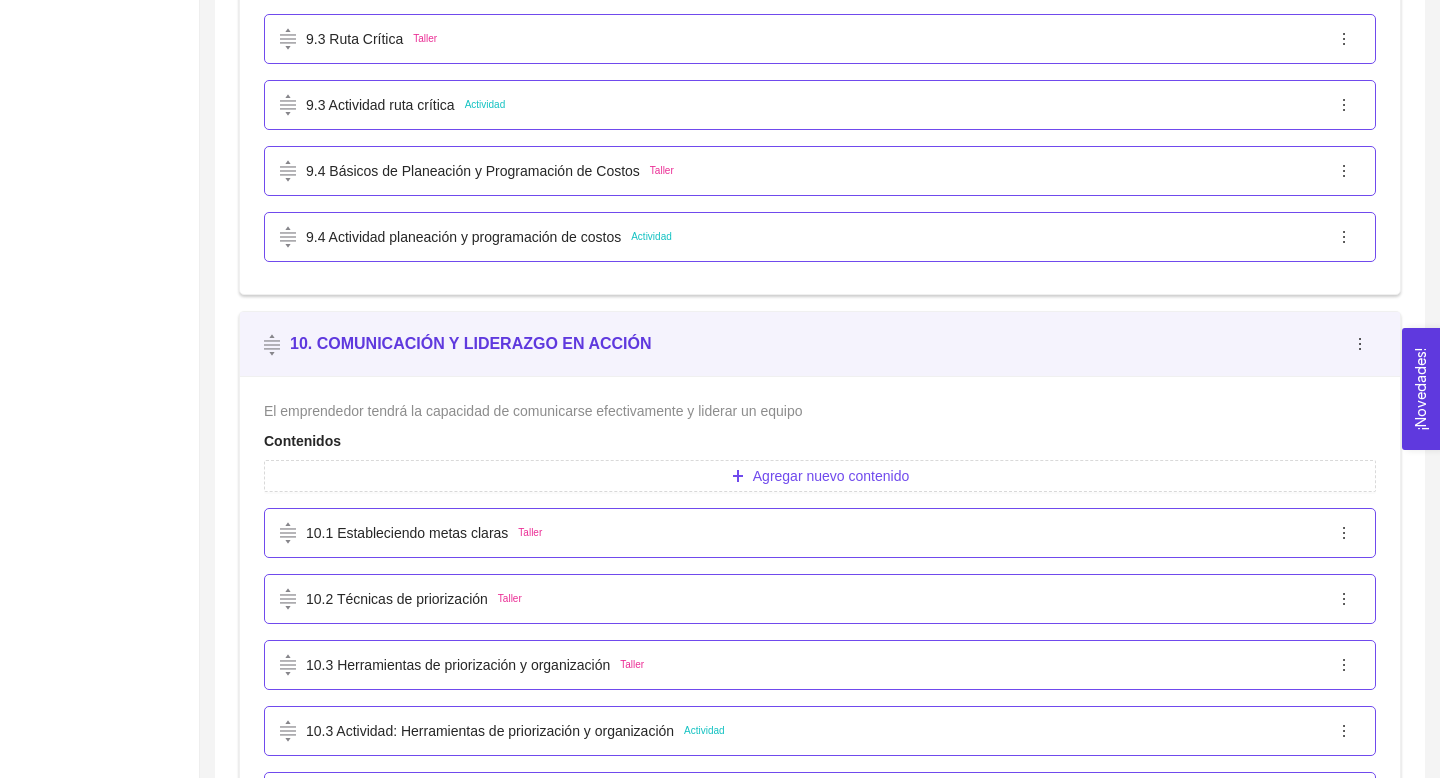 scroll, scrollTop: 7868, scrollLeft: 0, axis: vertical 